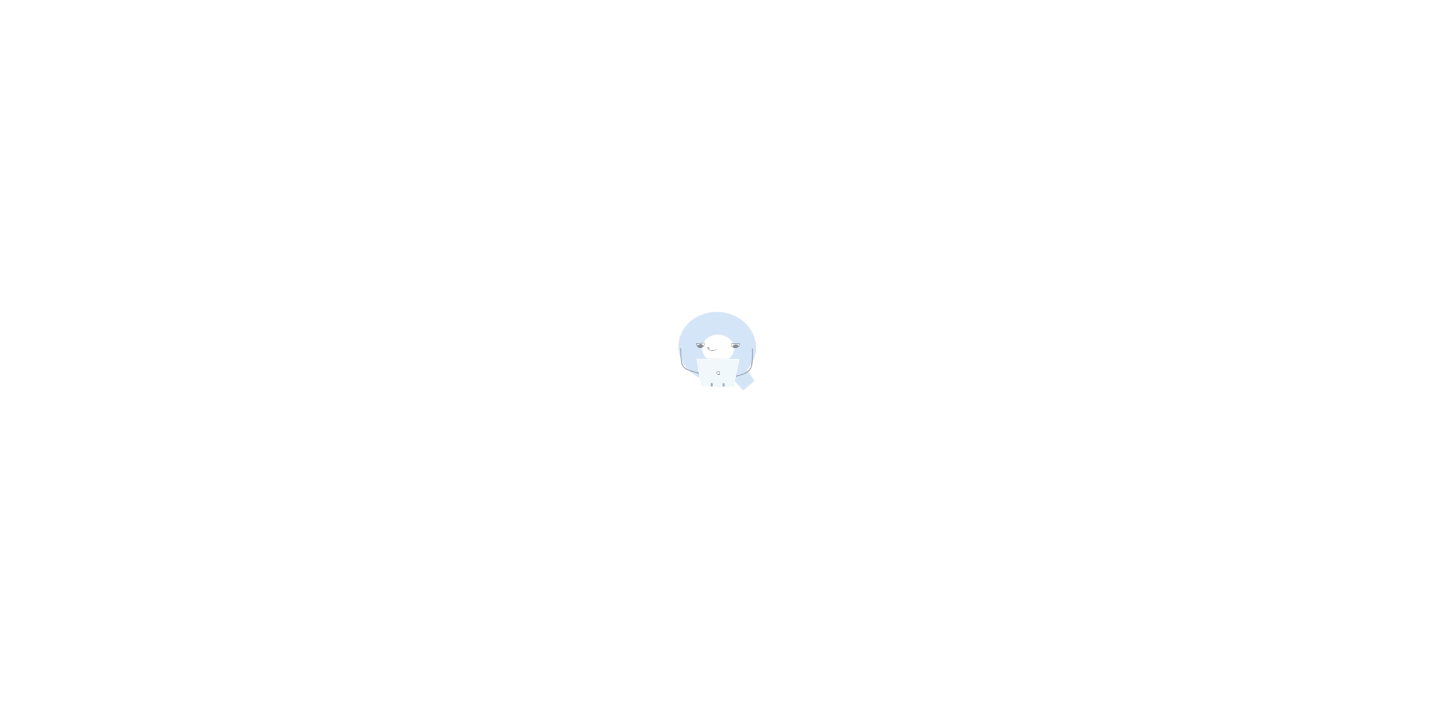 scroll, scrollTop: 0, scrollLeft: 0, axis: both 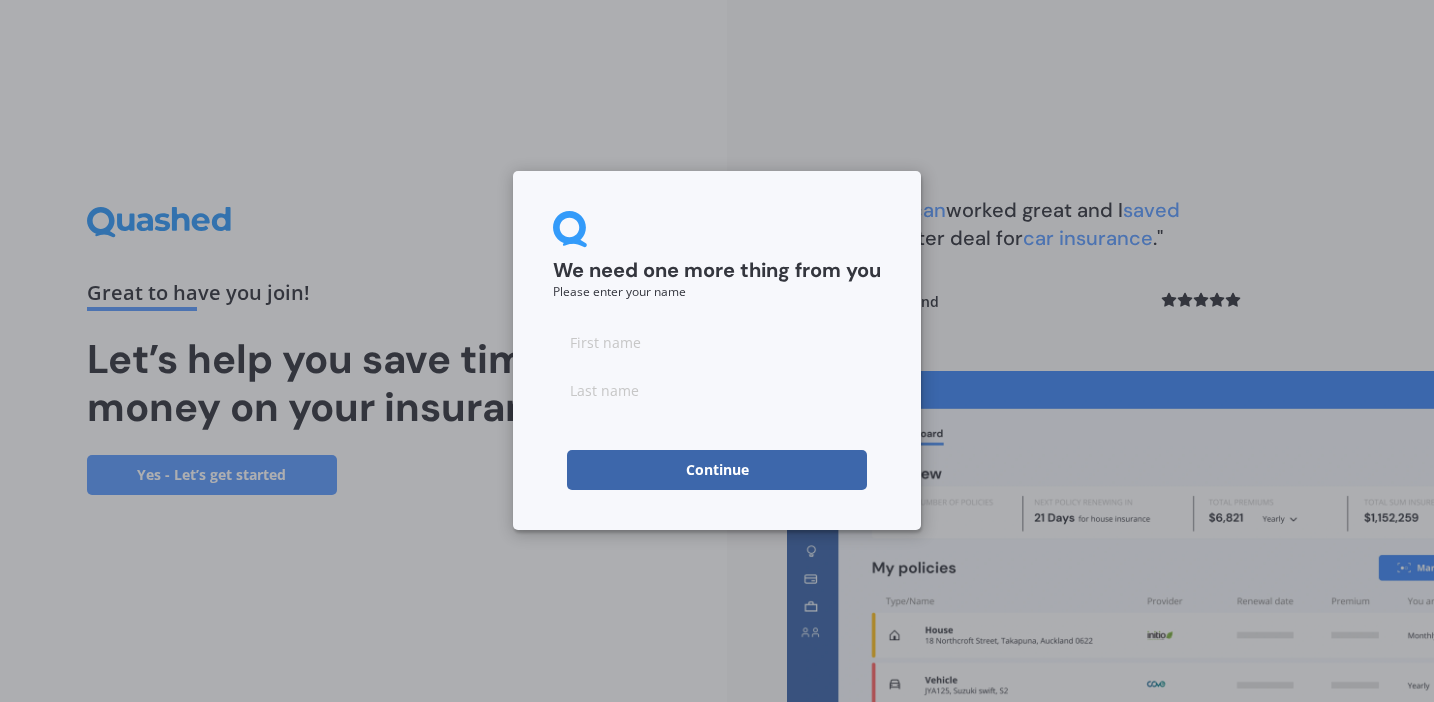 click at bounding box center [717, 342] 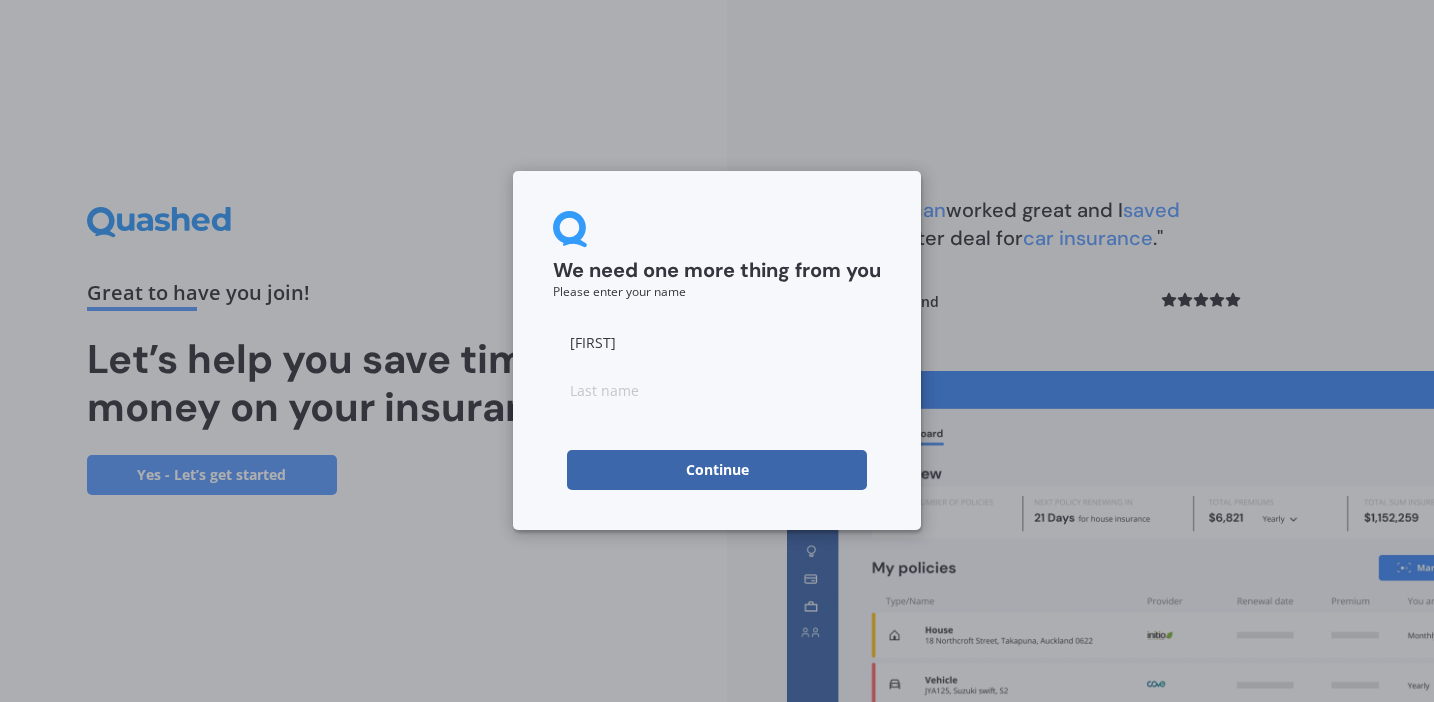 click at bounding box center (717, 390) 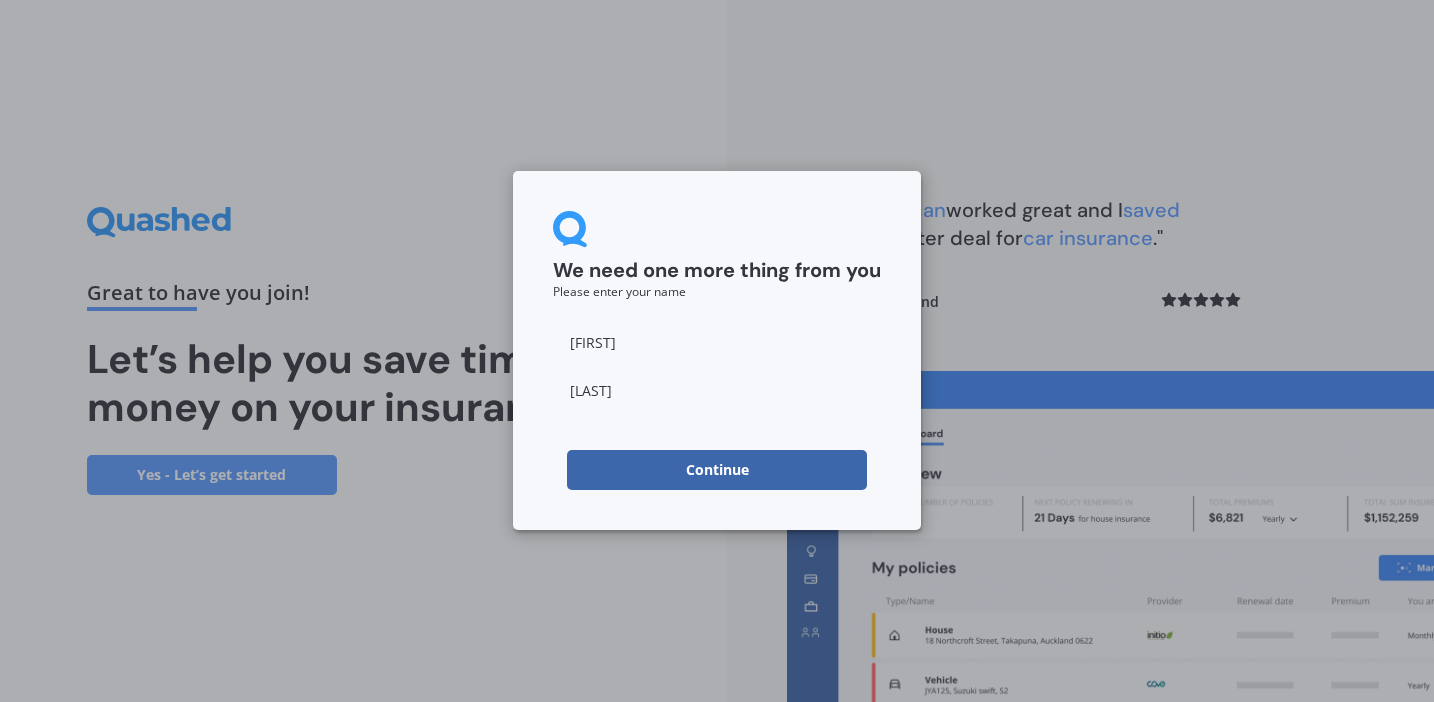 click on "Continue" at bounding box center [717, 470] 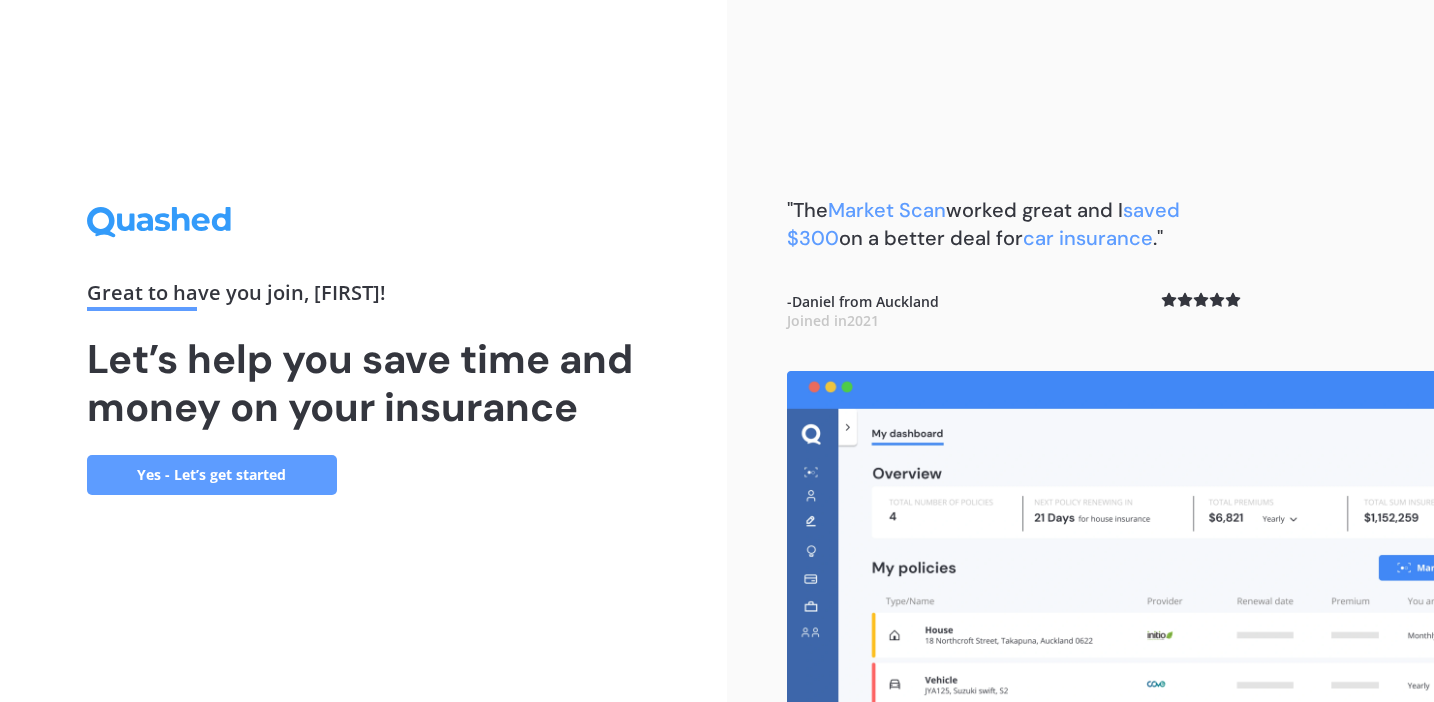 click on "Yes - Let’s get started" at bounding box center [212, 475] 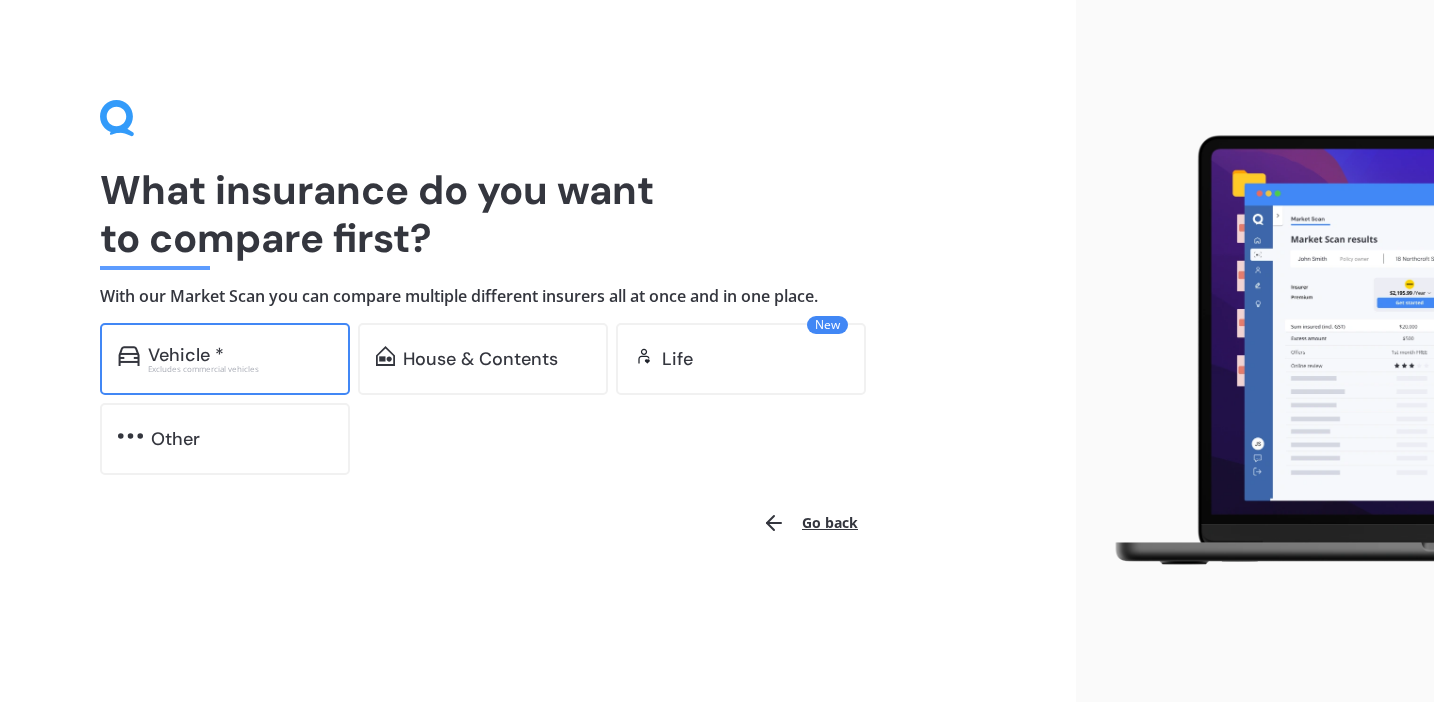 click on "Vehicle *" at bounding box center (186, 355) 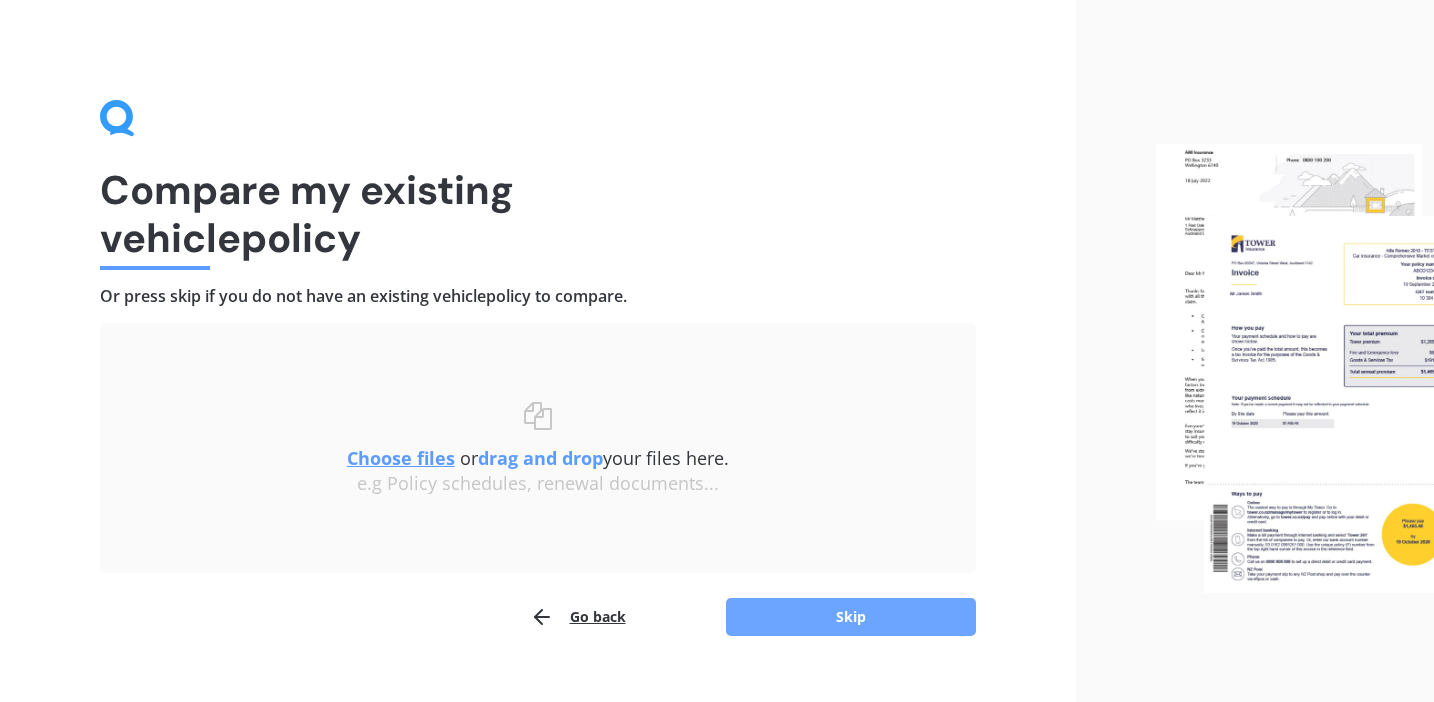 click on "Skip" at bounding box center [851, 617] 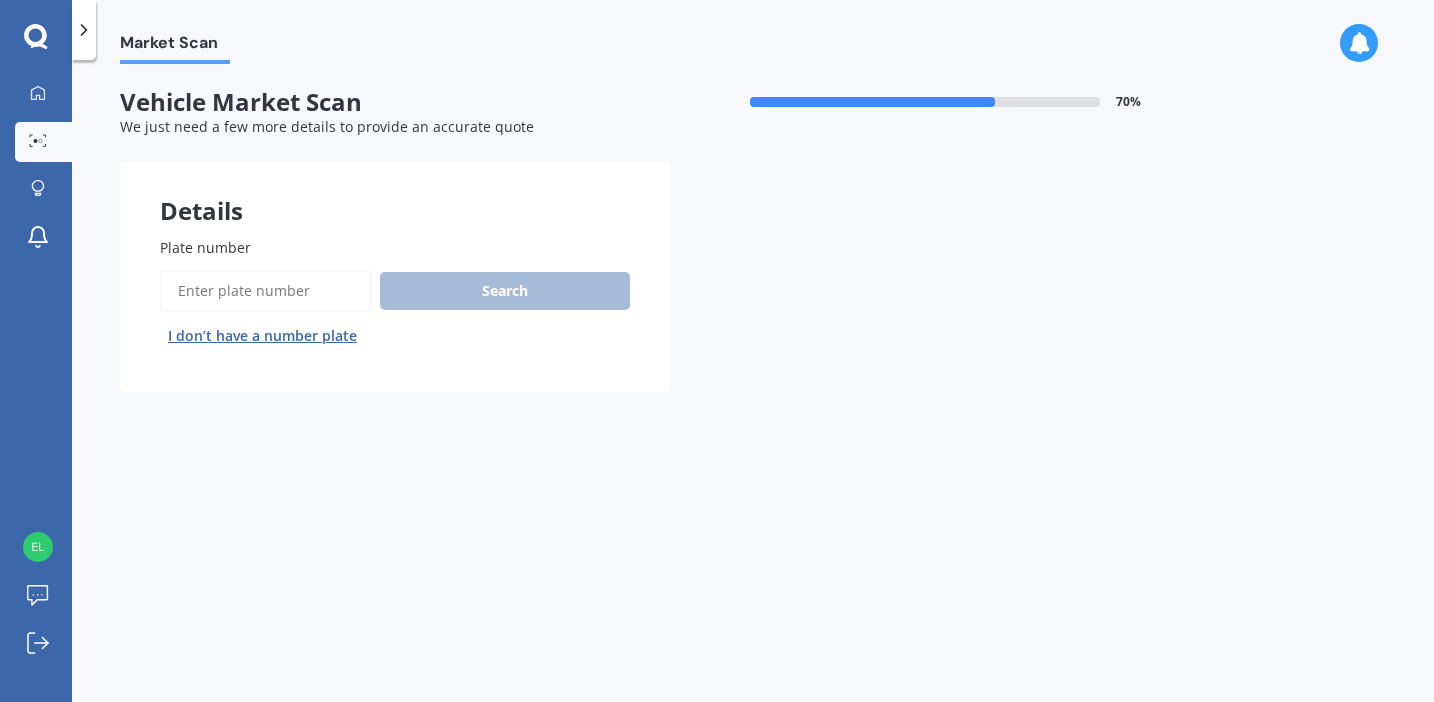 click on "Plate number" at bounding box center [266, 291] 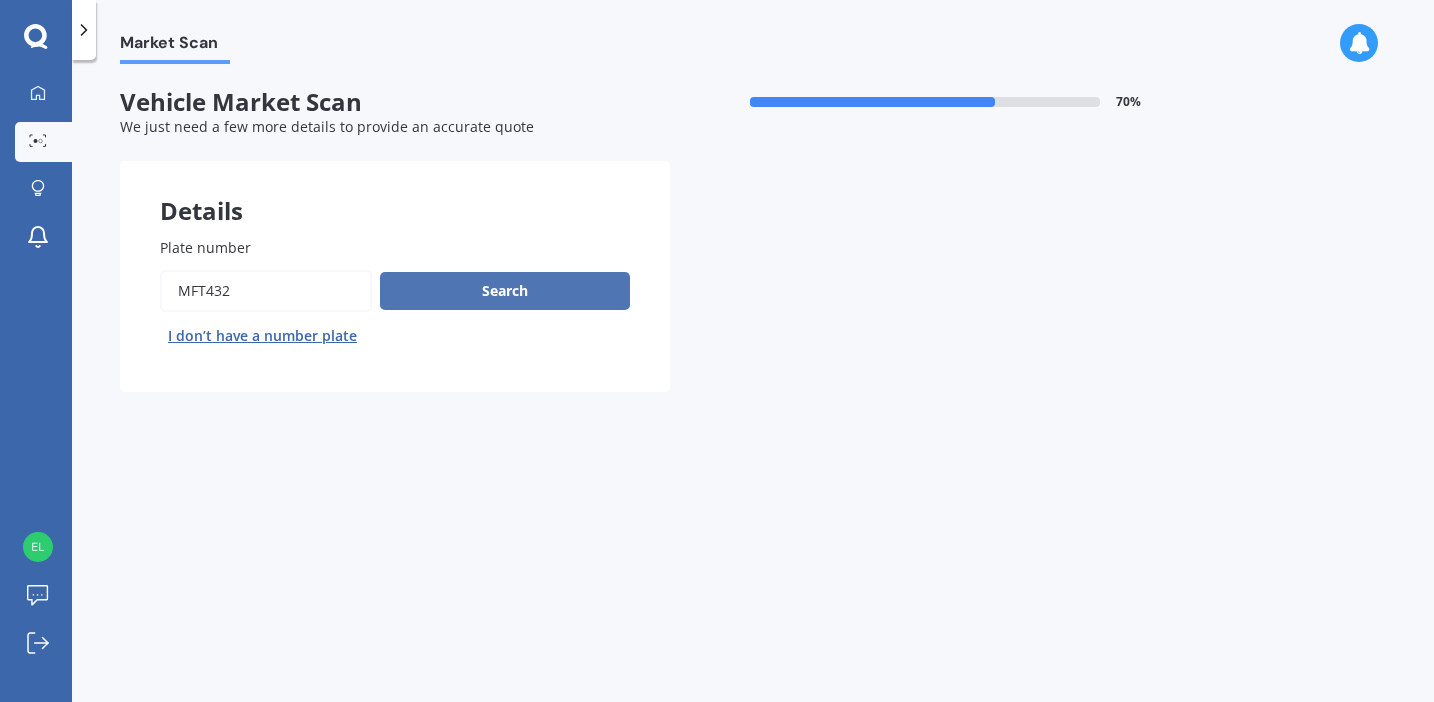 type on "MFT432" 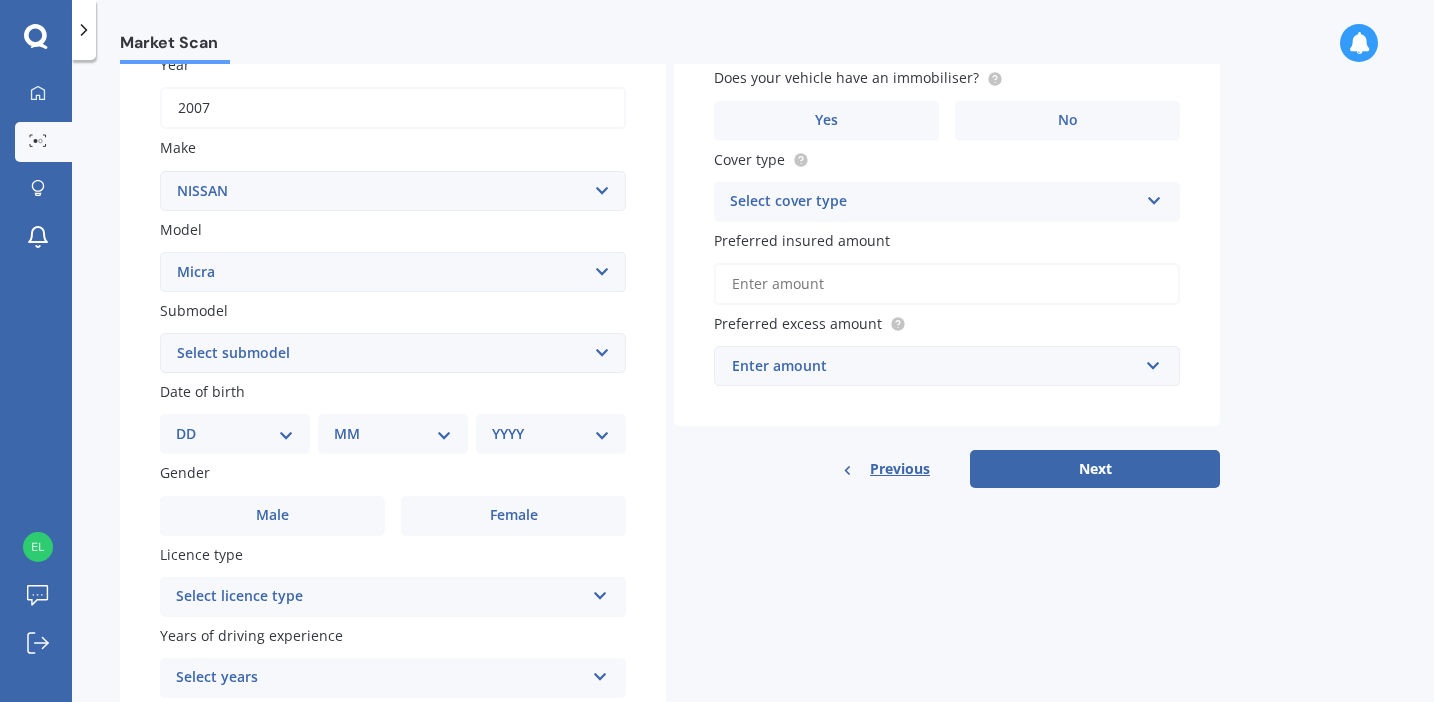 scroll, scrollTop: 318, scrollLeft: 0, axis: vertical 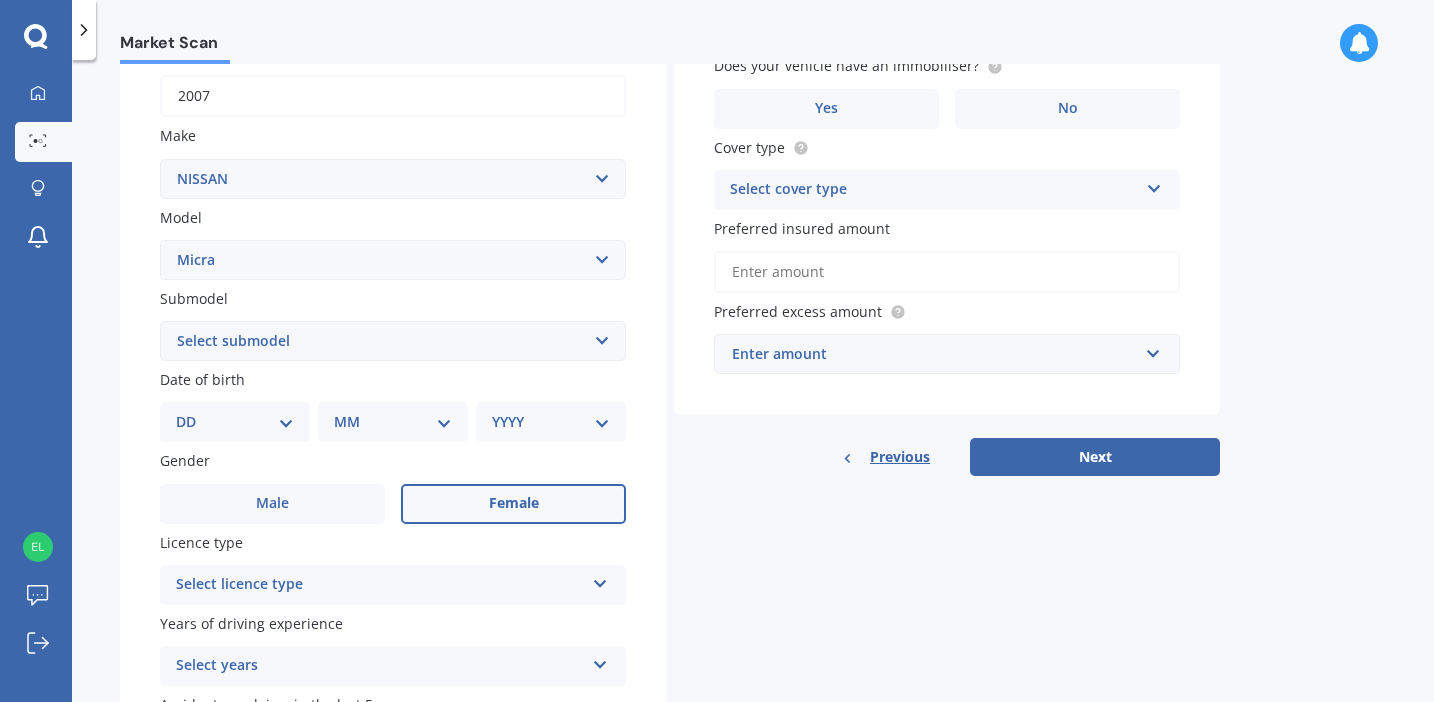 click on "Female" at bounding box center [272, 503] 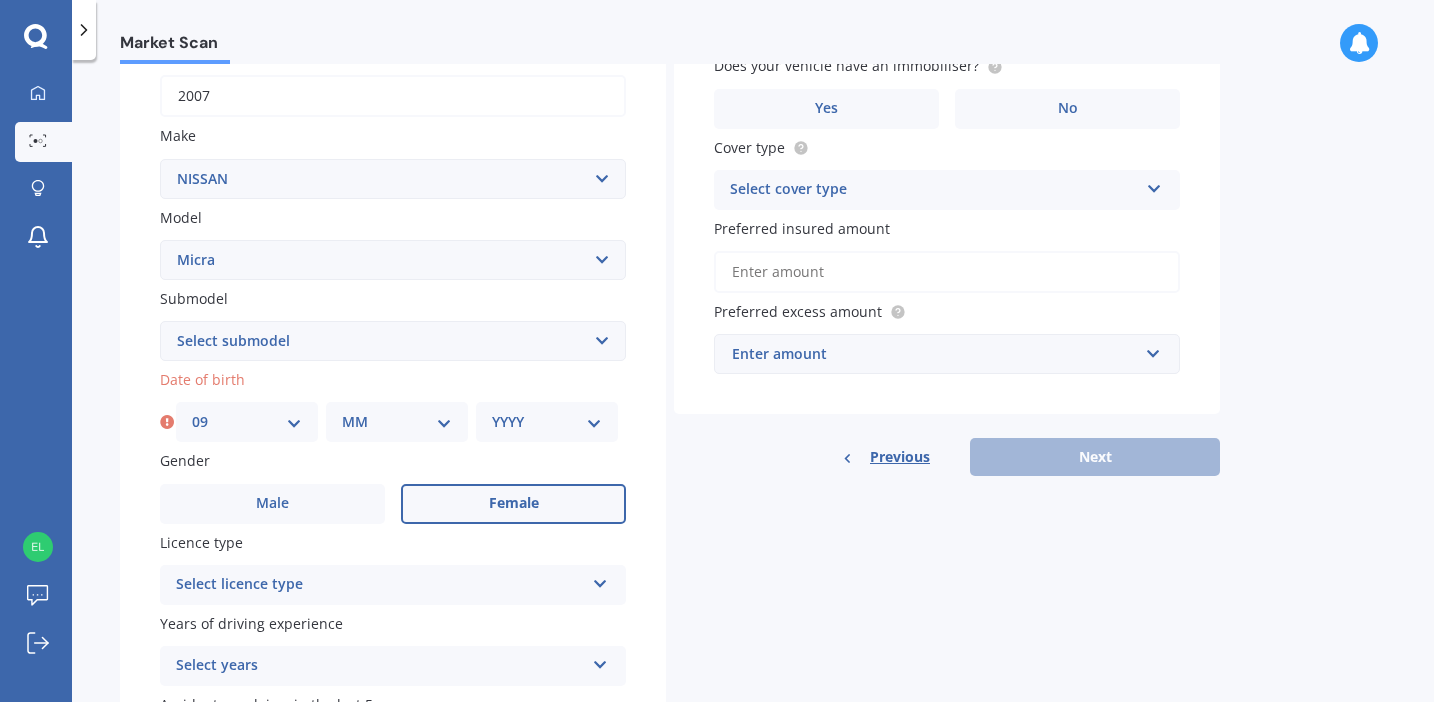 click on "DD 01 02 03 04 05 06 07 08 09 10 11 12 13 14 15 16 17 18 19 20 21 22 23 24 25 26 27 28 29 30 31" at bounding box center (247, 422) 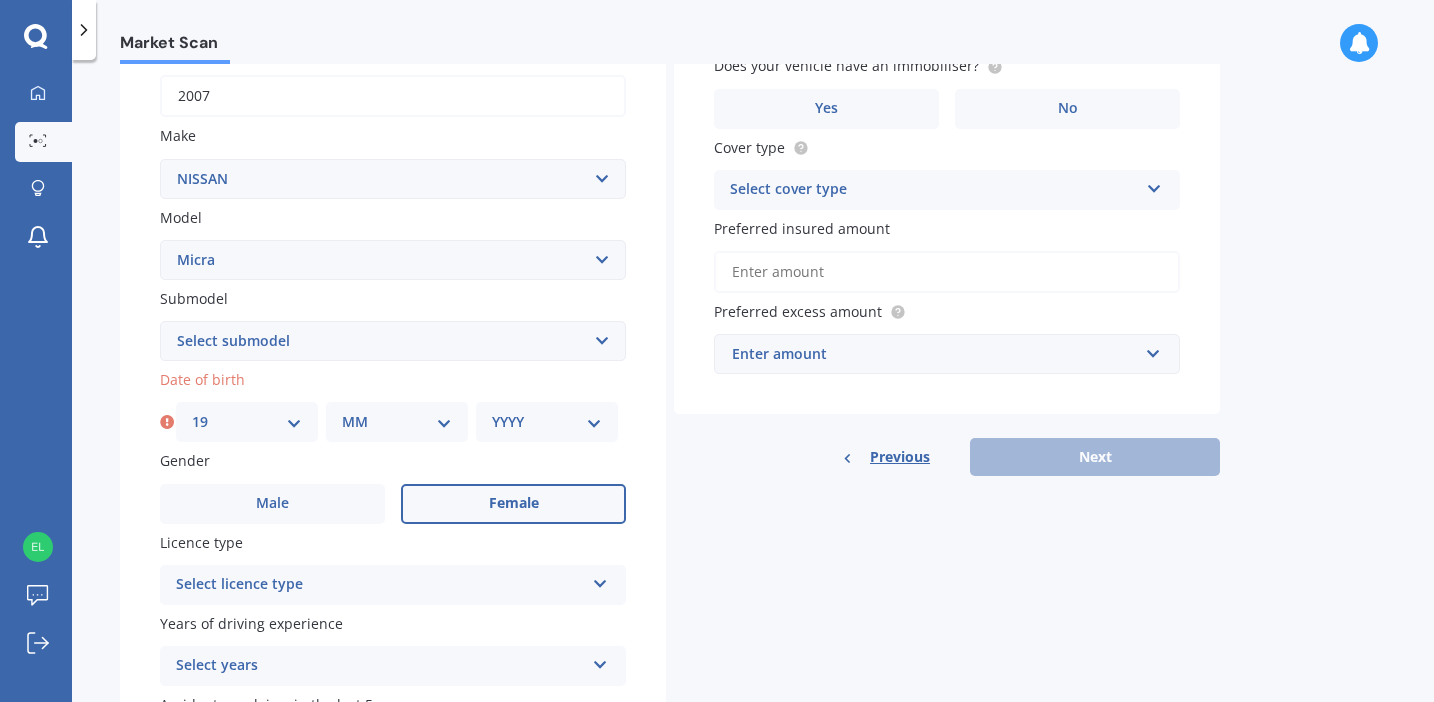 click on "MM 01 02 03 04 05 06 07 08 09 10 11 12" at bounding box center (397, 422) 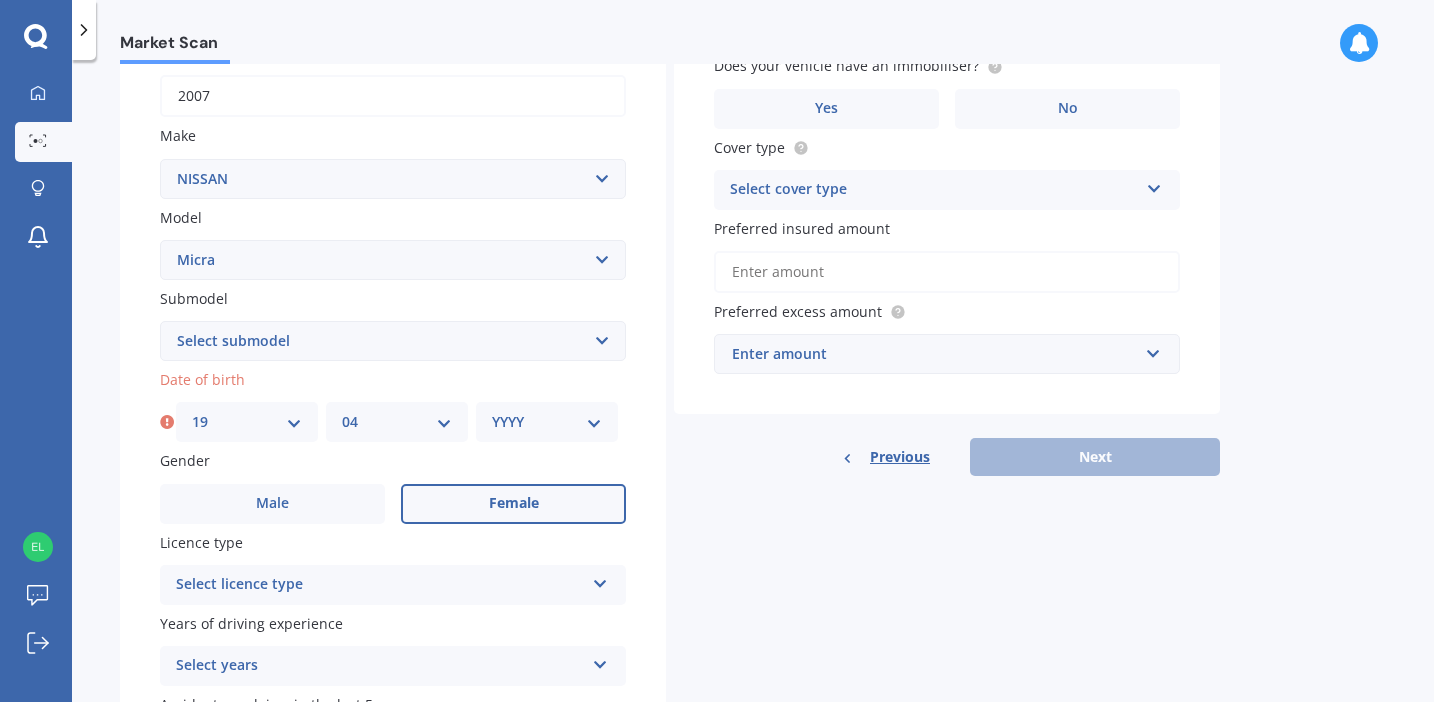 click on "YYYY 2025 2024 2023 2022 2021 2020 2019 2018 2017 2016 2015 2014 2013 2012 2011 2010 2009 2008 2007 2006 2005 2004 2003 2002 2001 2000 1999 1998 1997 1996 1995 1994 1993 1992 1991 1990 1989 1988 1987 1986 1985 1984 1983 1982 1981 1980 1979 1978 1977 1976 1975 1974 1973 1972 1971 1970 1969 1968 1967 1966 1965 1964 1963 1962 1961 1960 1959 1958 1957 1956 1955 1954 1953 1952 1951 1950 1949 1948 1947 1946 1945 1944 1943 1942 1941 1940 1939 1938 1937 1936 1935 1934 1933 1932 1931 1930 1929 1928 1927 1926" at bounding box center [547, 422] 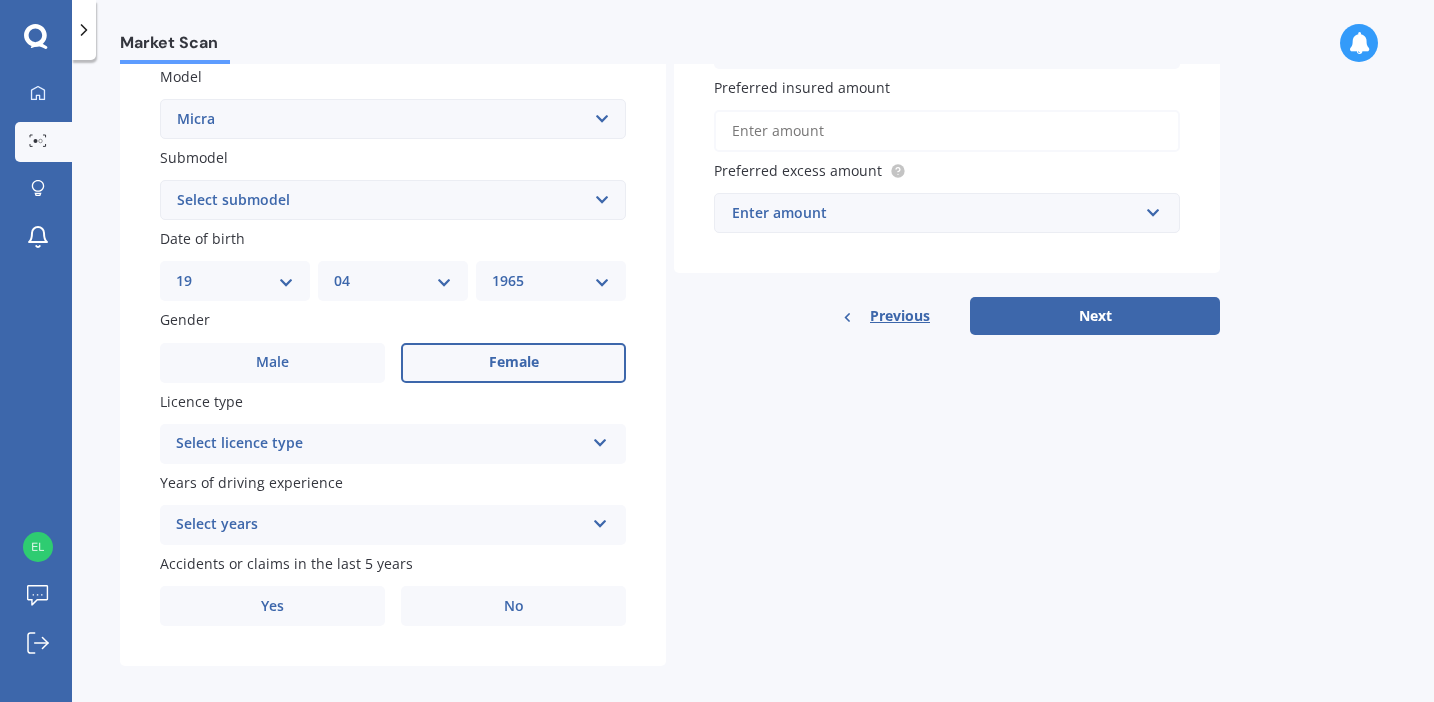scroll, scrollTop: 475, scrollLeft: 0, axis: vertical 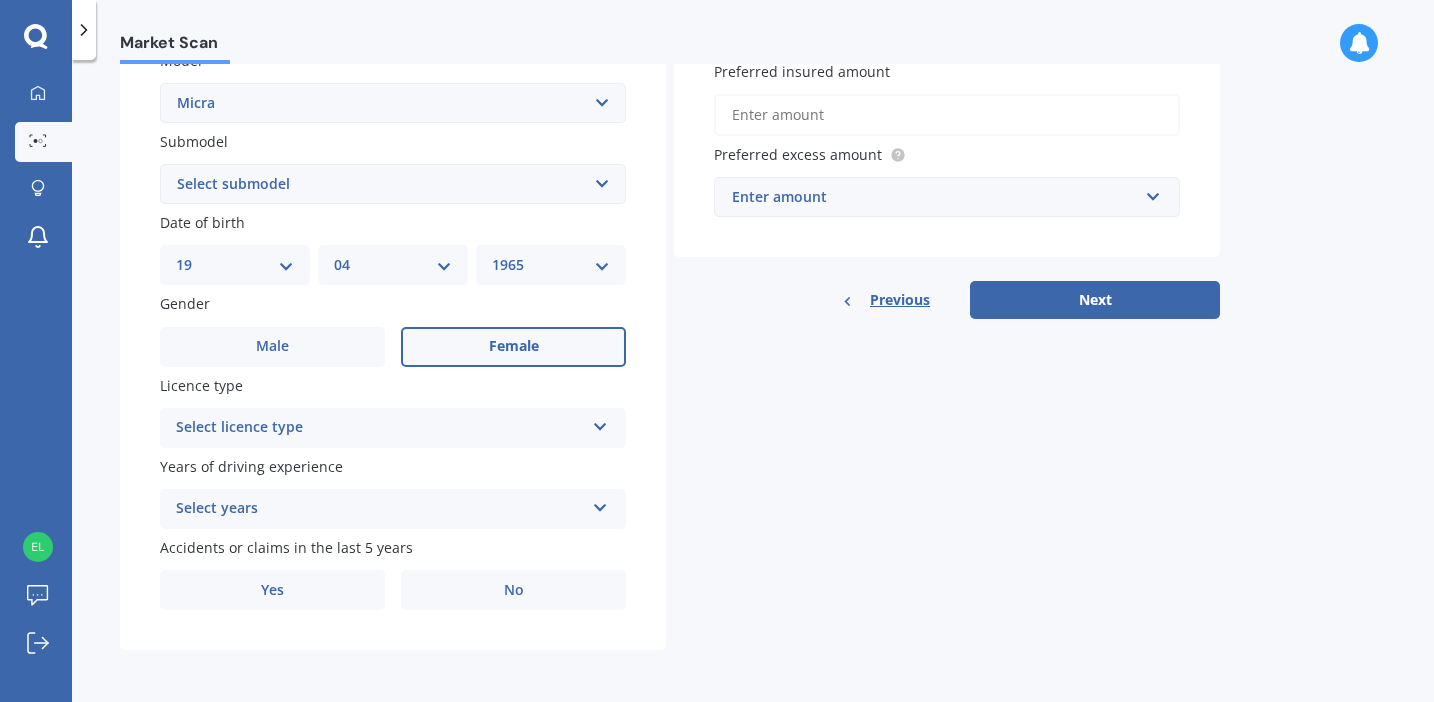 click at bounding box center (600, 423) 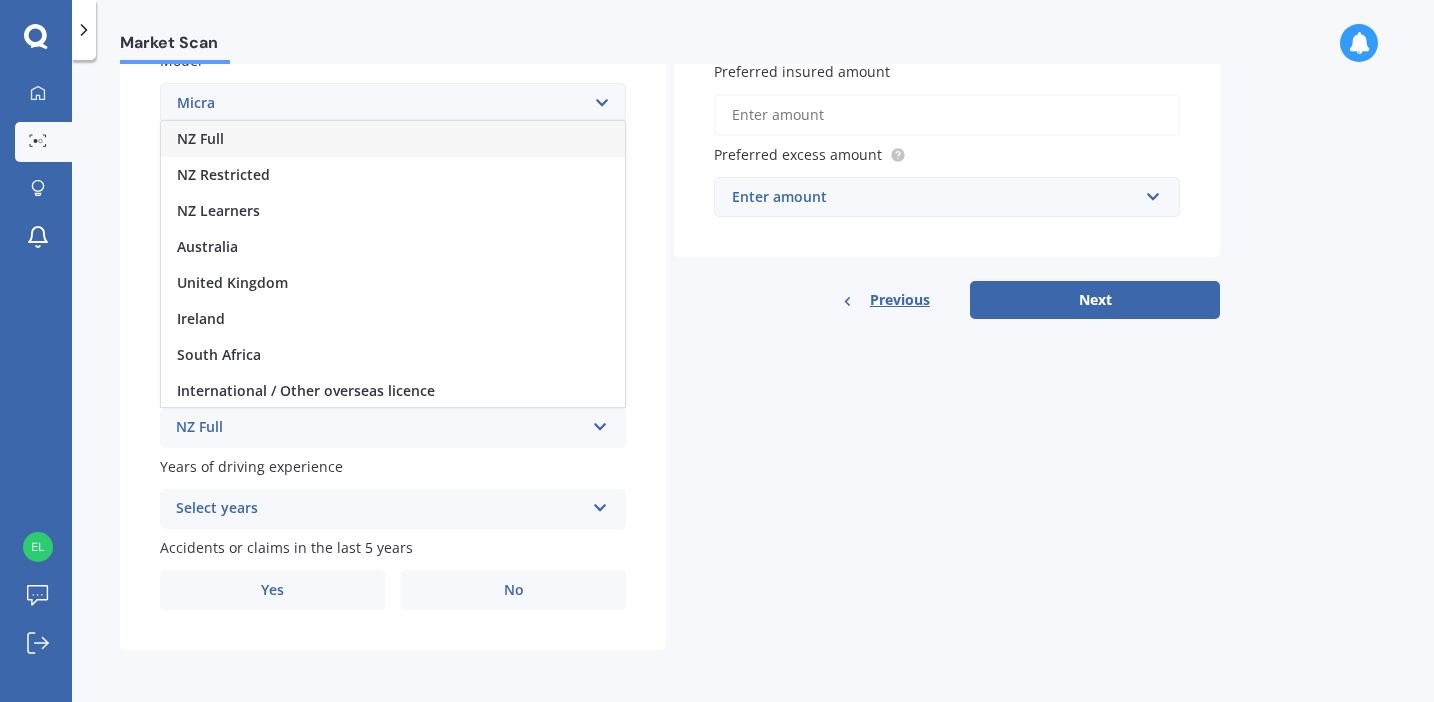 click on "NZ Full" at bounding box center [393, 139] 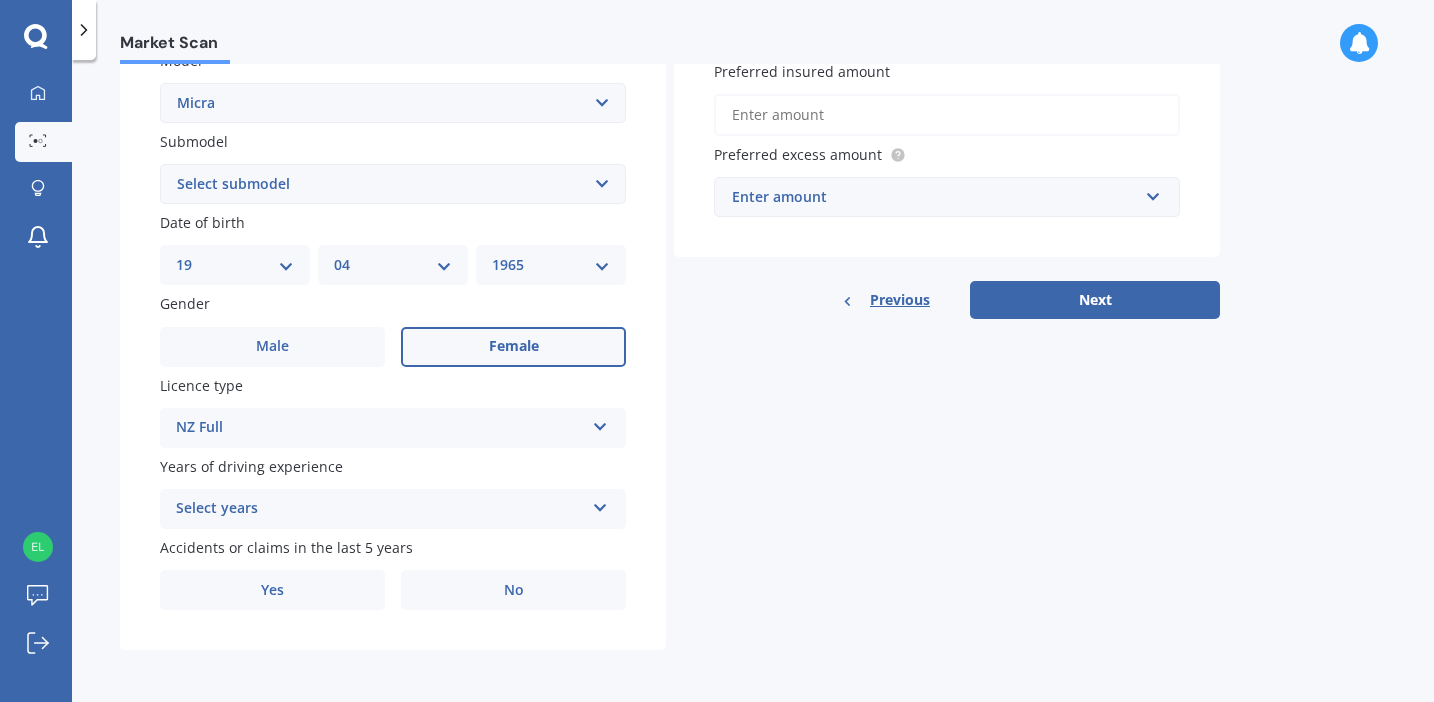 click at bounding box center (600, 423) 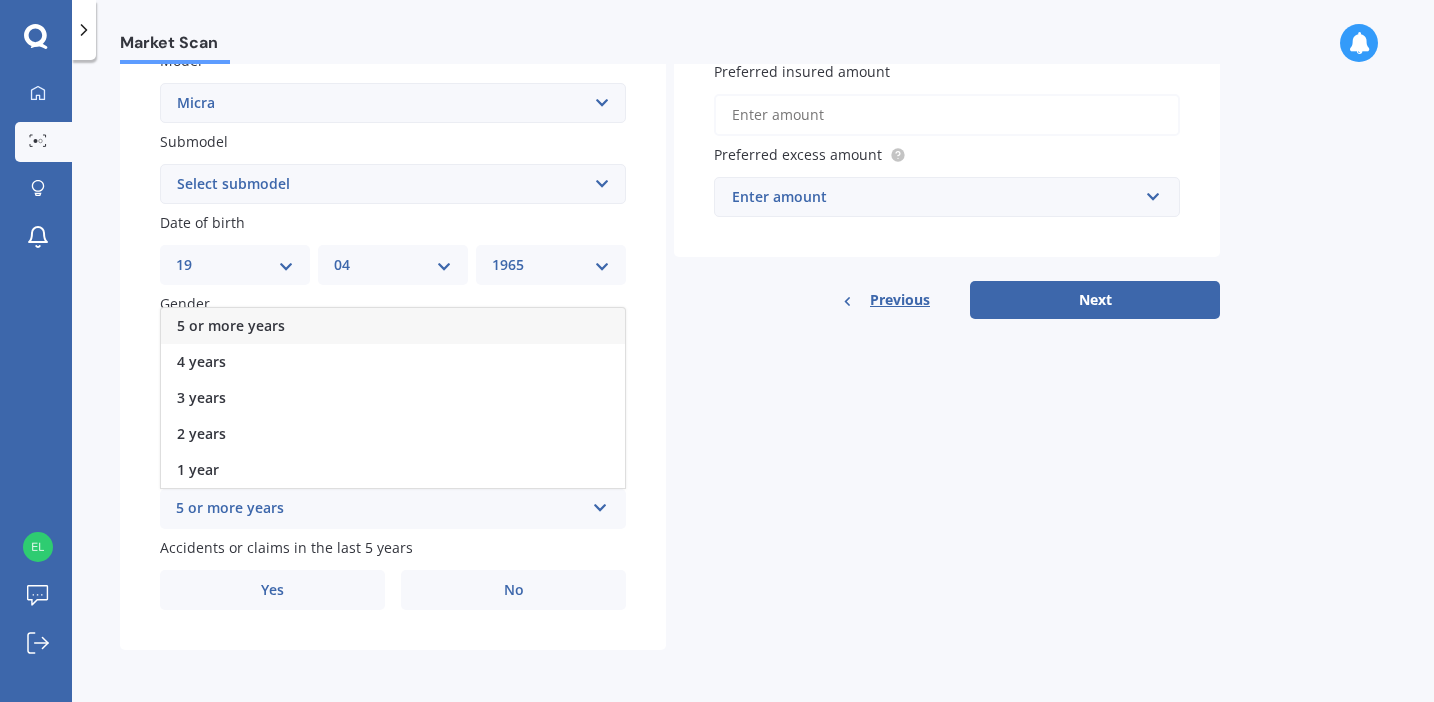 click on "5 or more years" at bounding box center [393, 326] 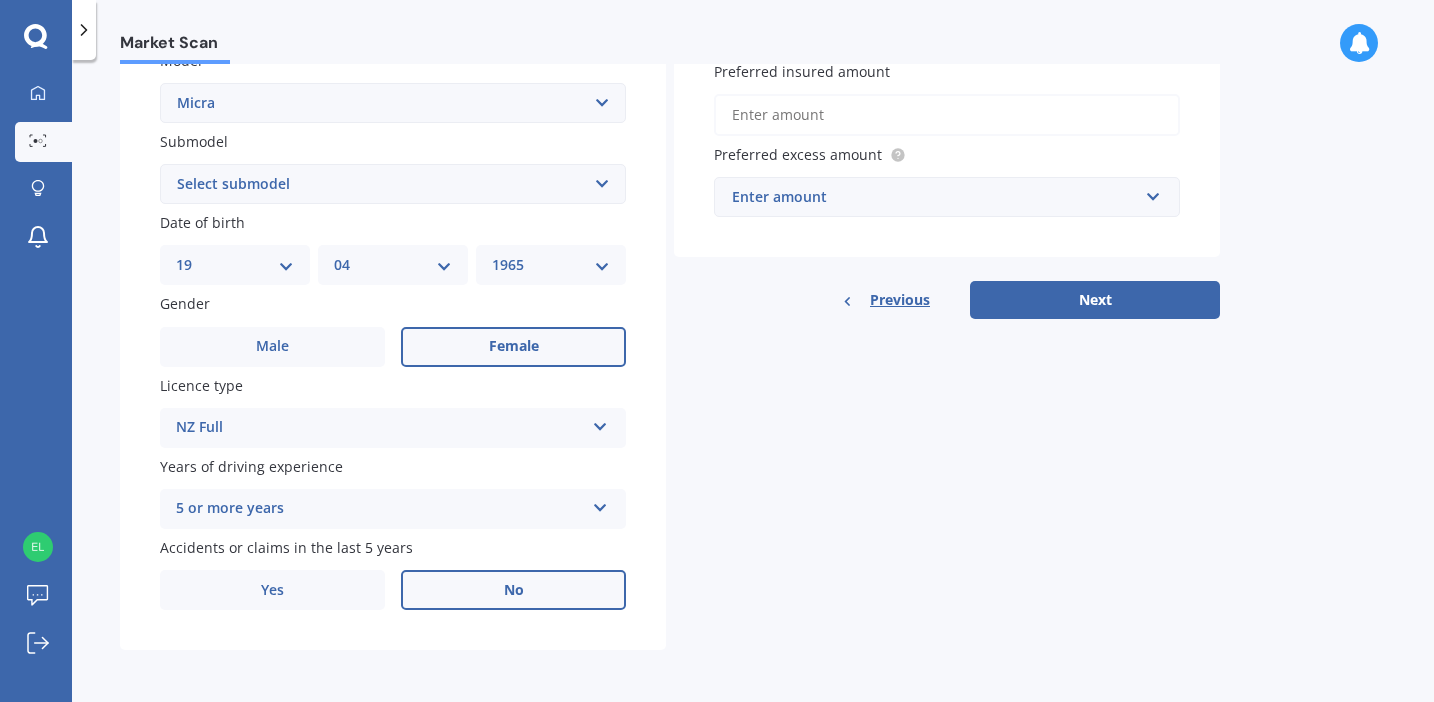 click on "No" at bounding box center (513, 347) 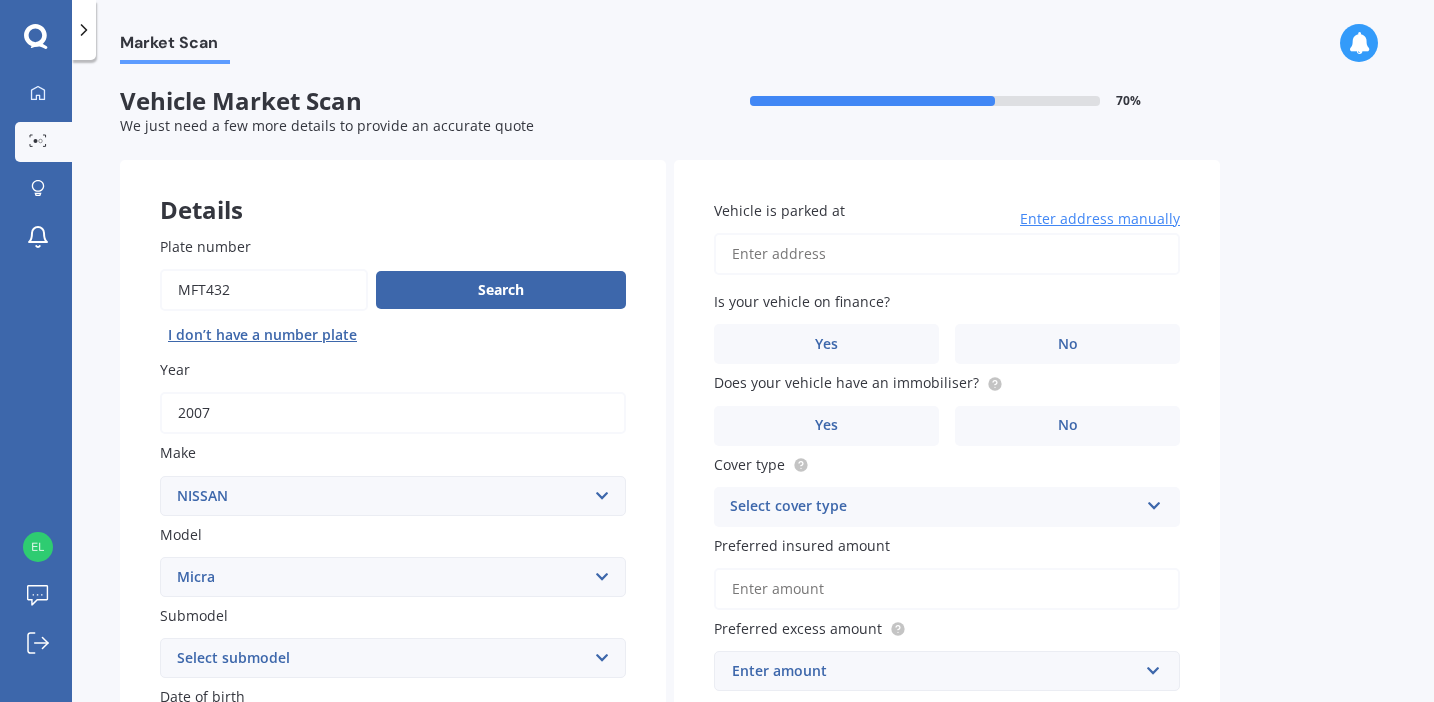 scroll, scrollTop: 0, scrollLeft: 0, axis: both 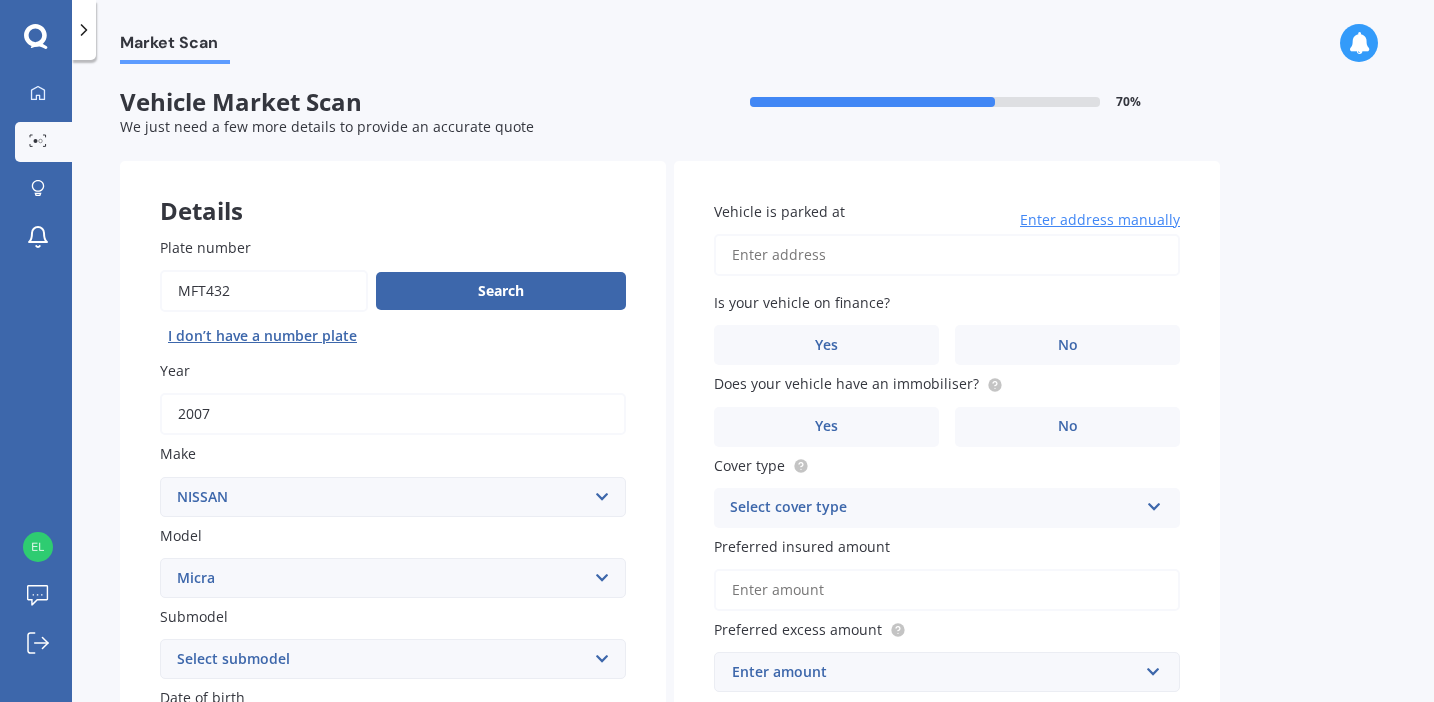 click on "Vehicle is parked at" at bounding box center (947, 255) 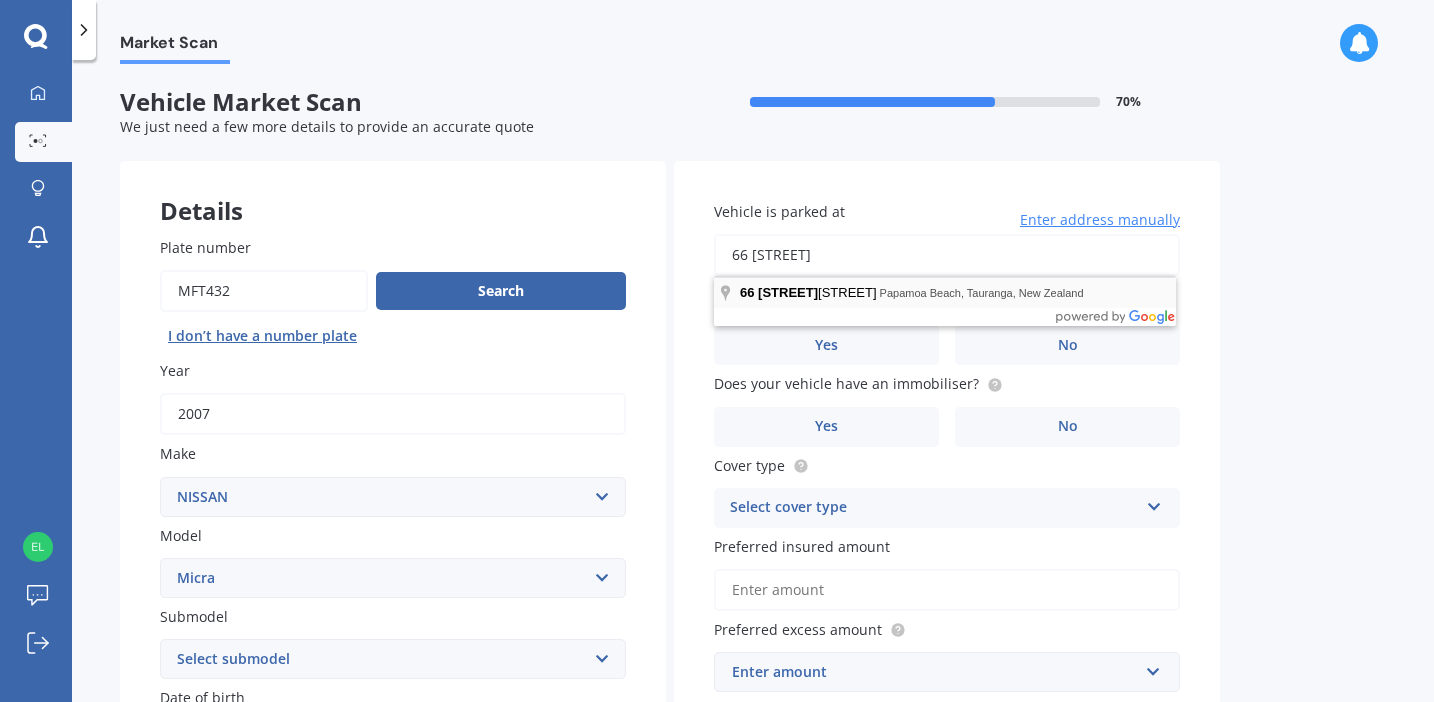 type on "66 [STREET]" 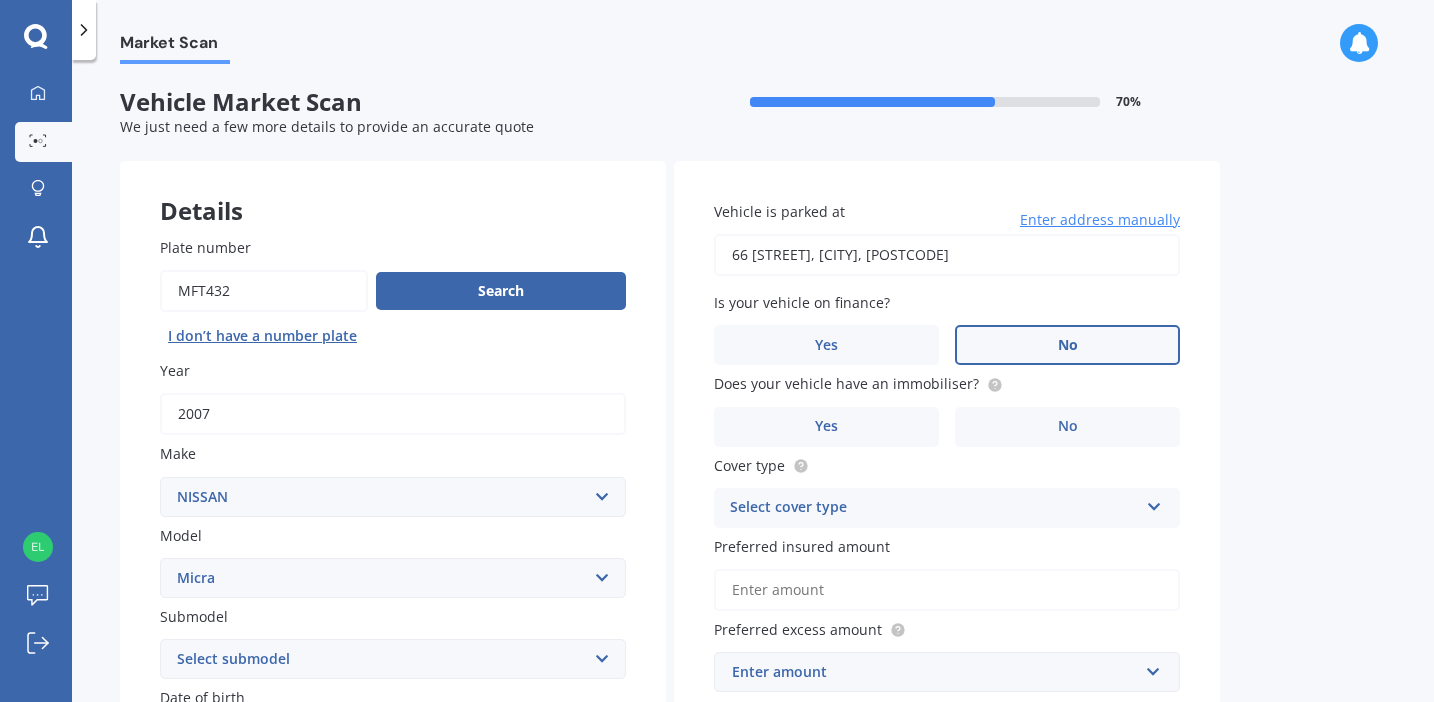 click on "No" at bounding box center (513, 822) 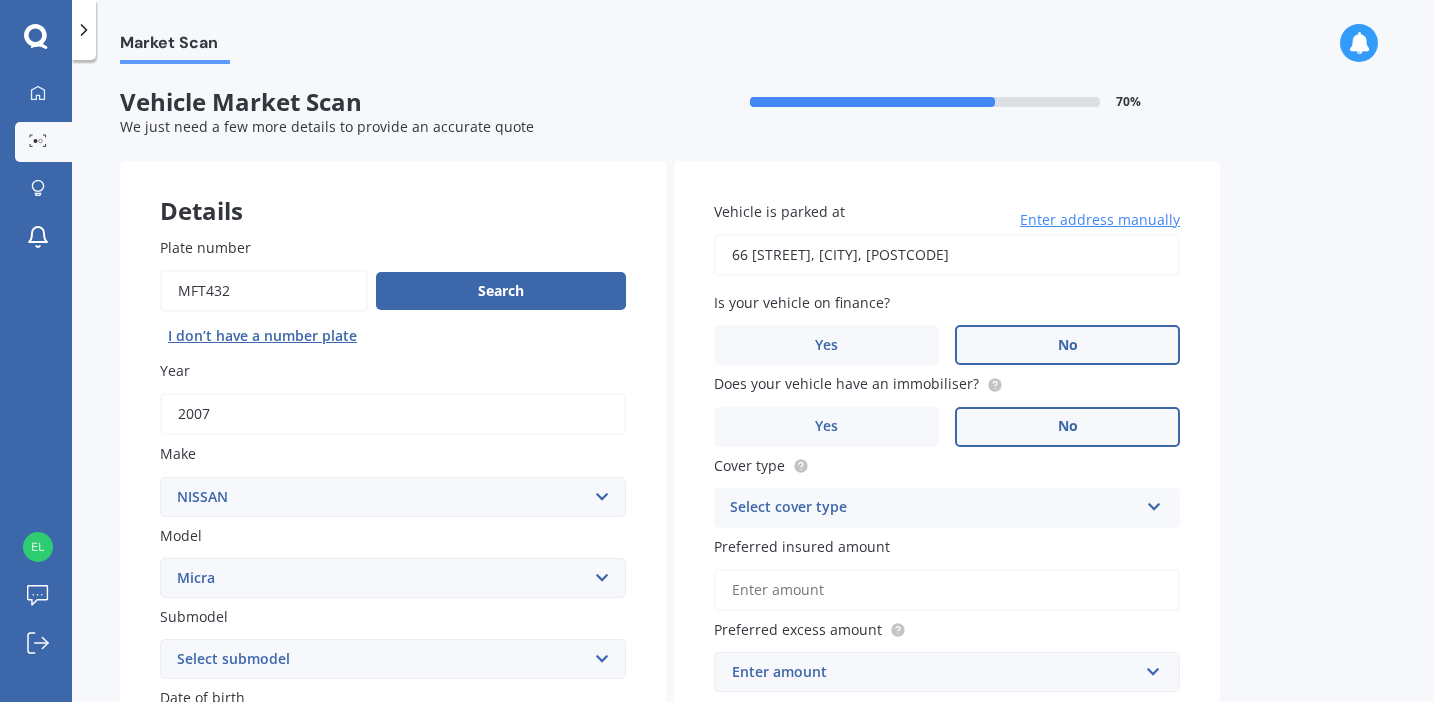 click on "No" at bounding box center [513, 822] 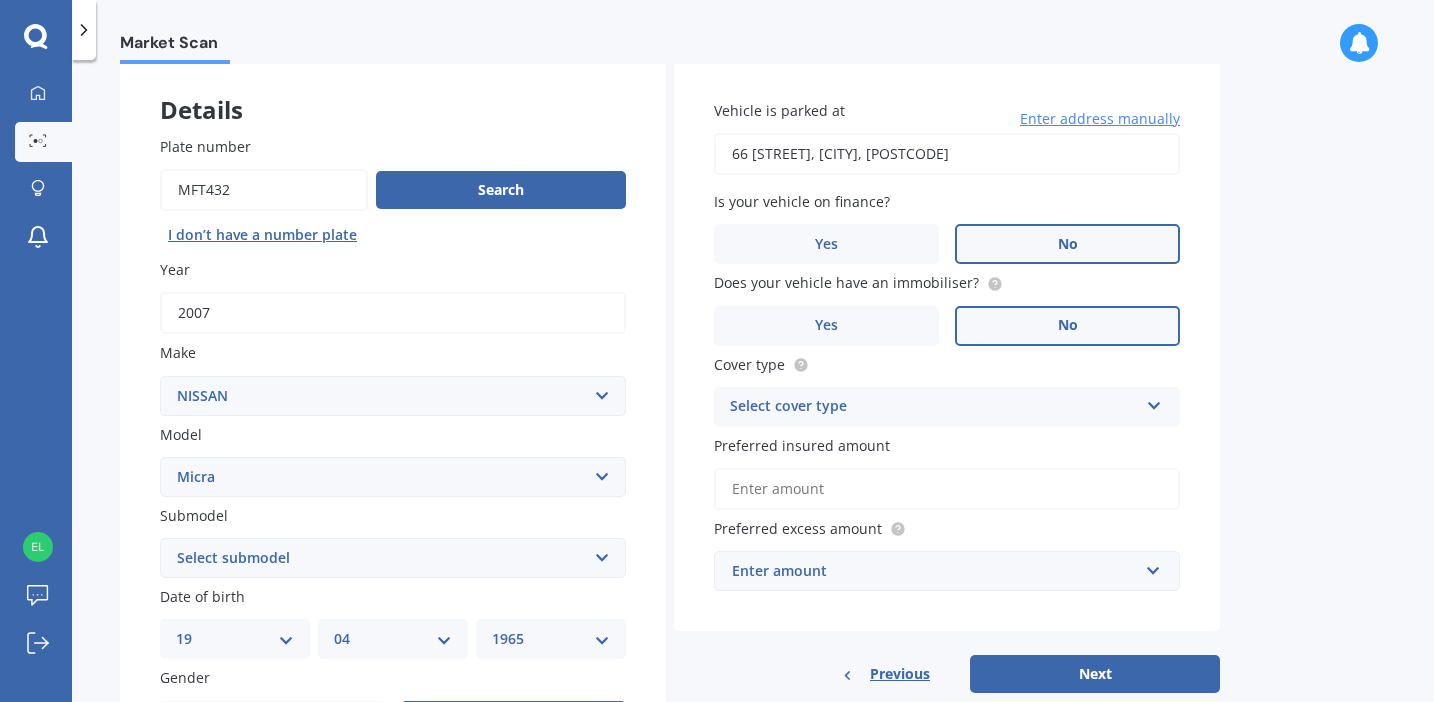 scroll, scrollTop: 112, scrollLeft: 0, axis: vertical 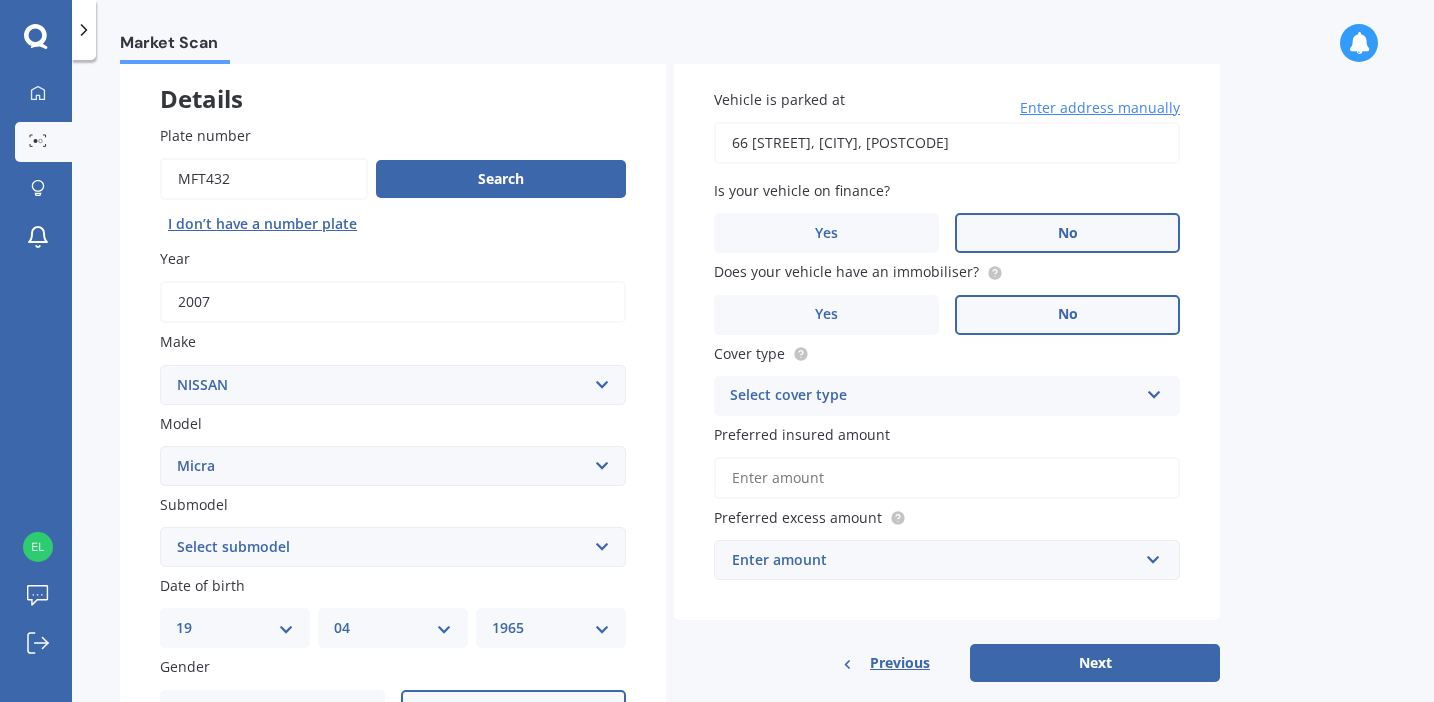click at bounding box center [600, 786] 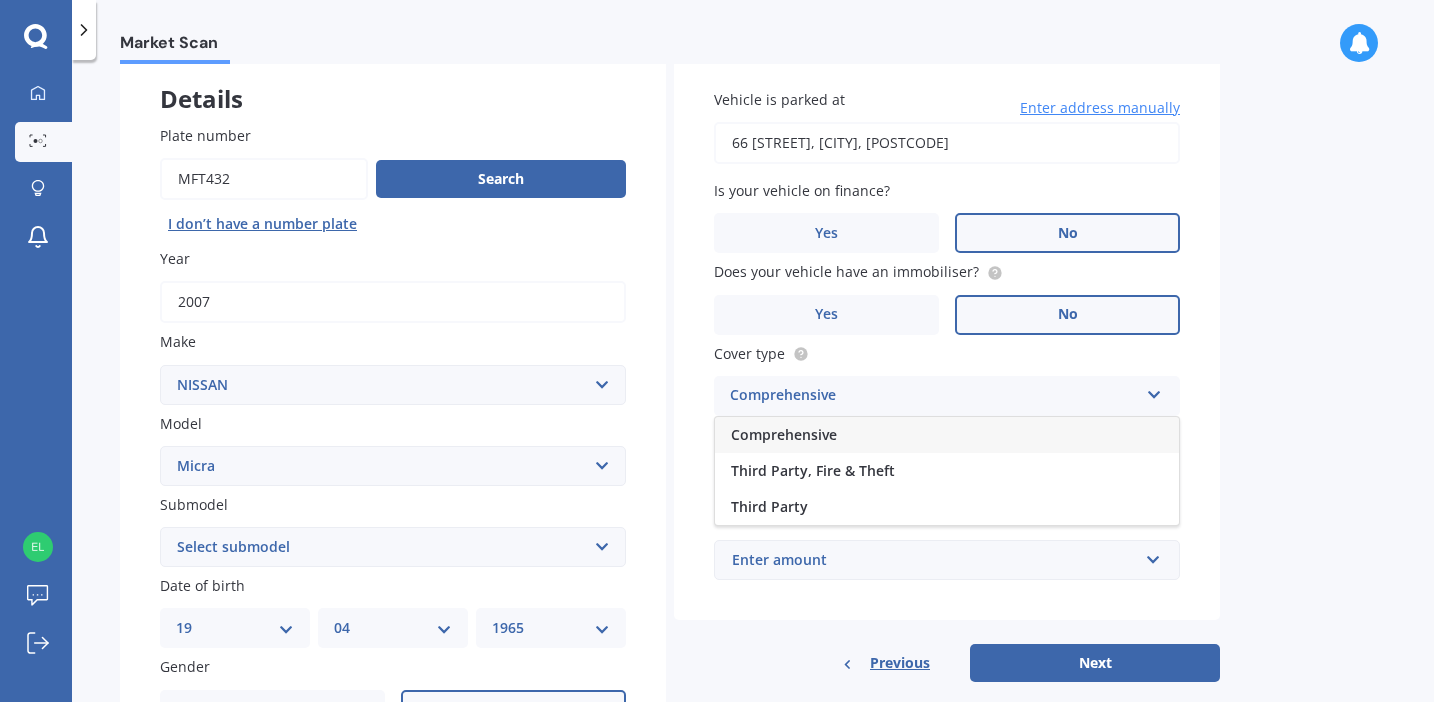 click on "Comprehensive" at bounding box center [784, 434] 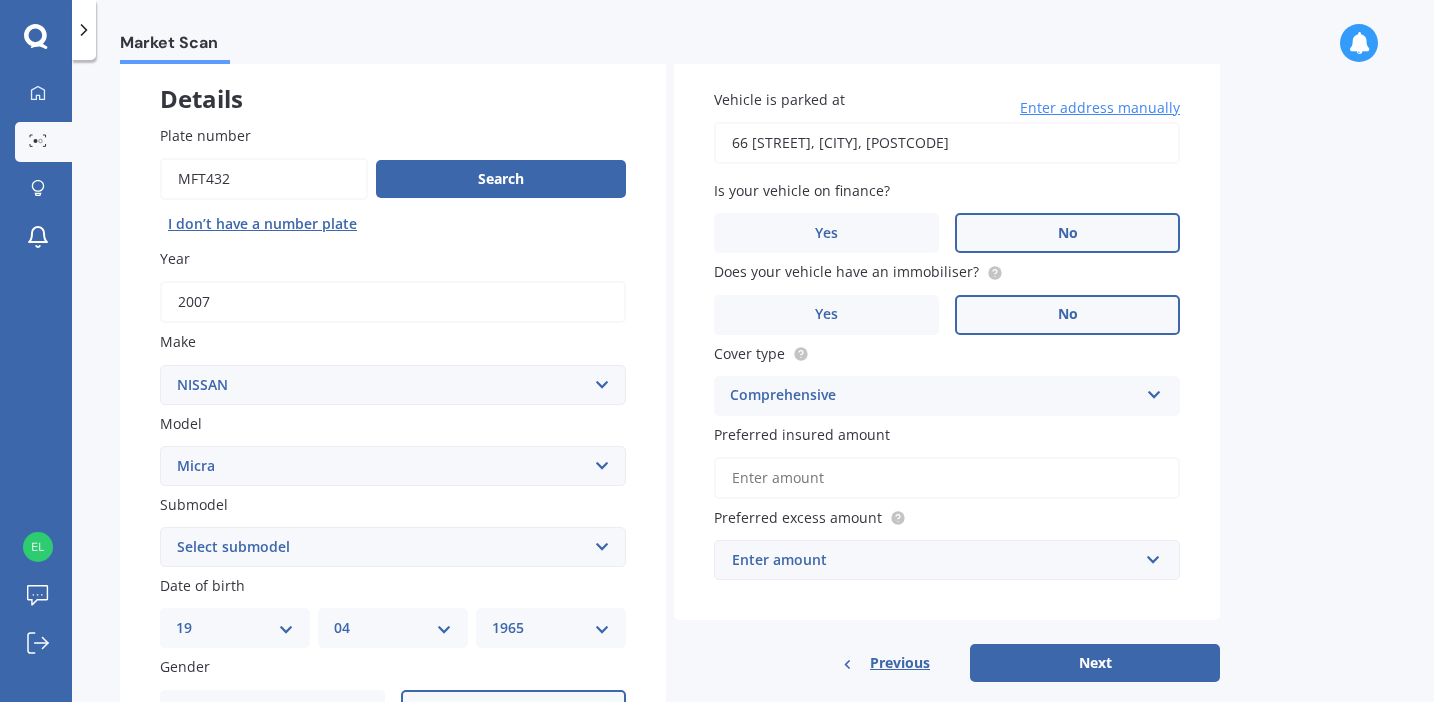 click on "Preferred insured amount" at bounding box center [947, 478] 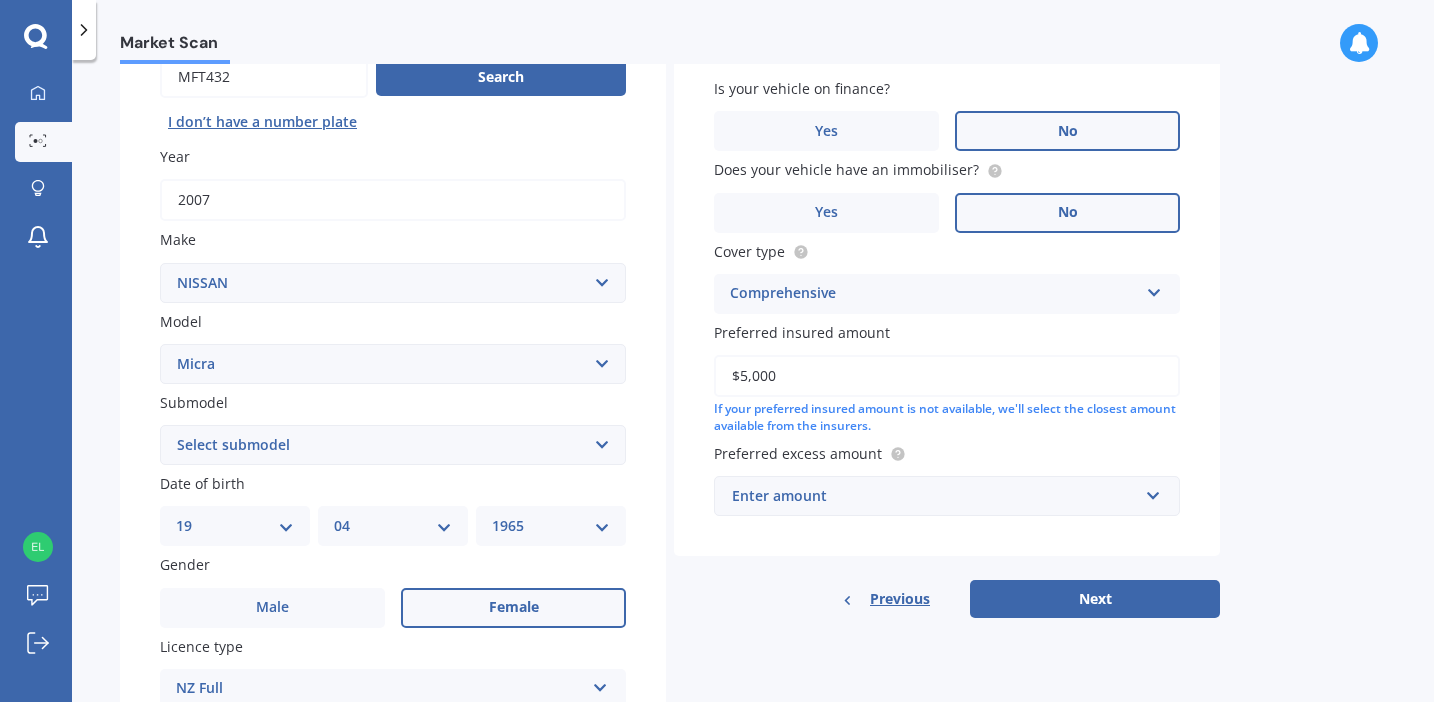 scroll, scrollTop: 224, scrollLeft: 0, axis: vertical 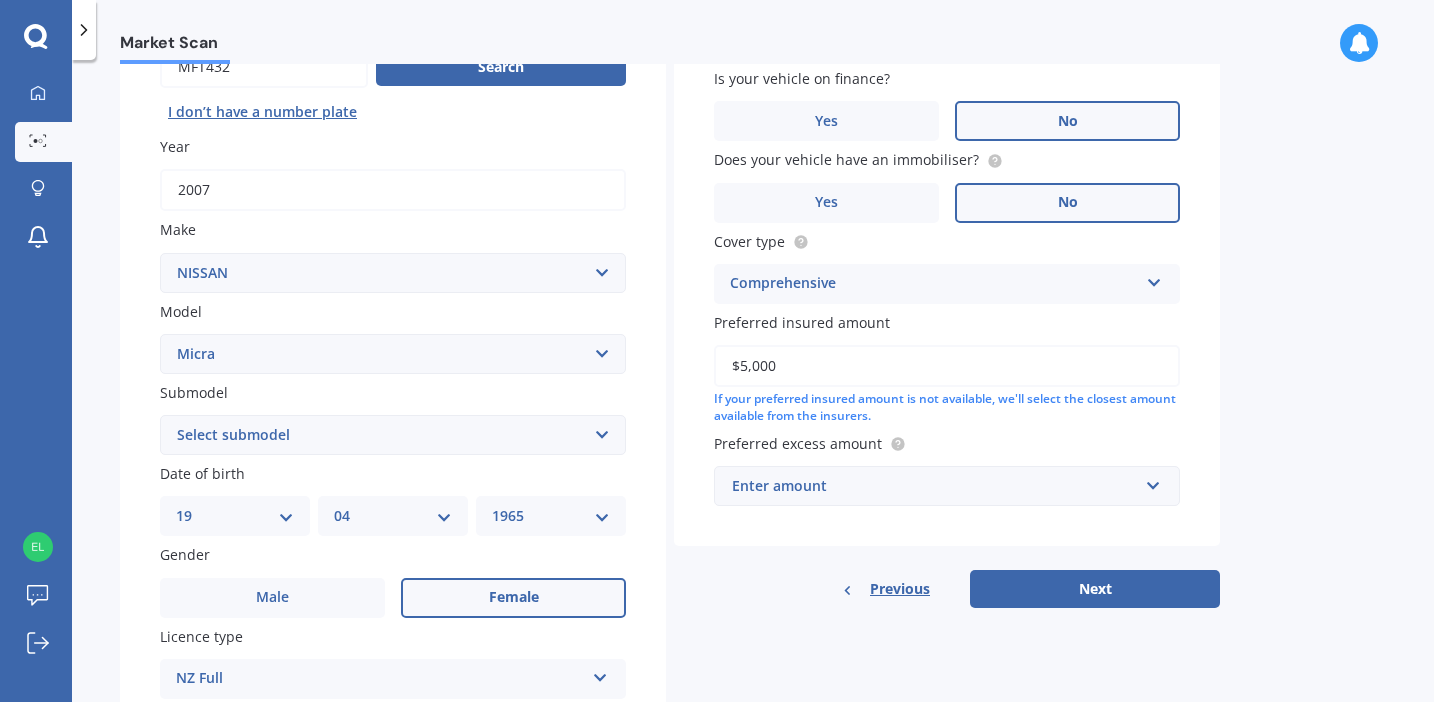 type on "$5,000" 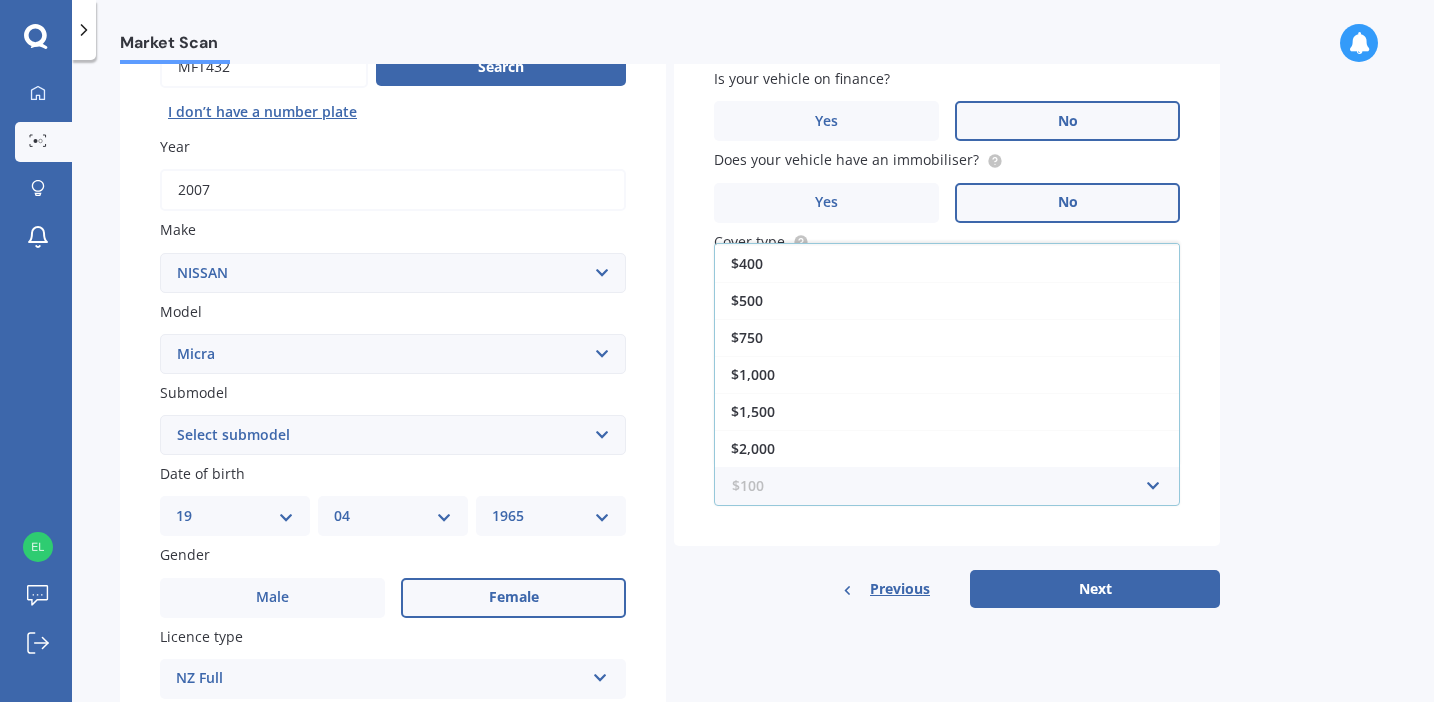 scroll, scrollTop: 0, scrollLeft: 0, axis: both 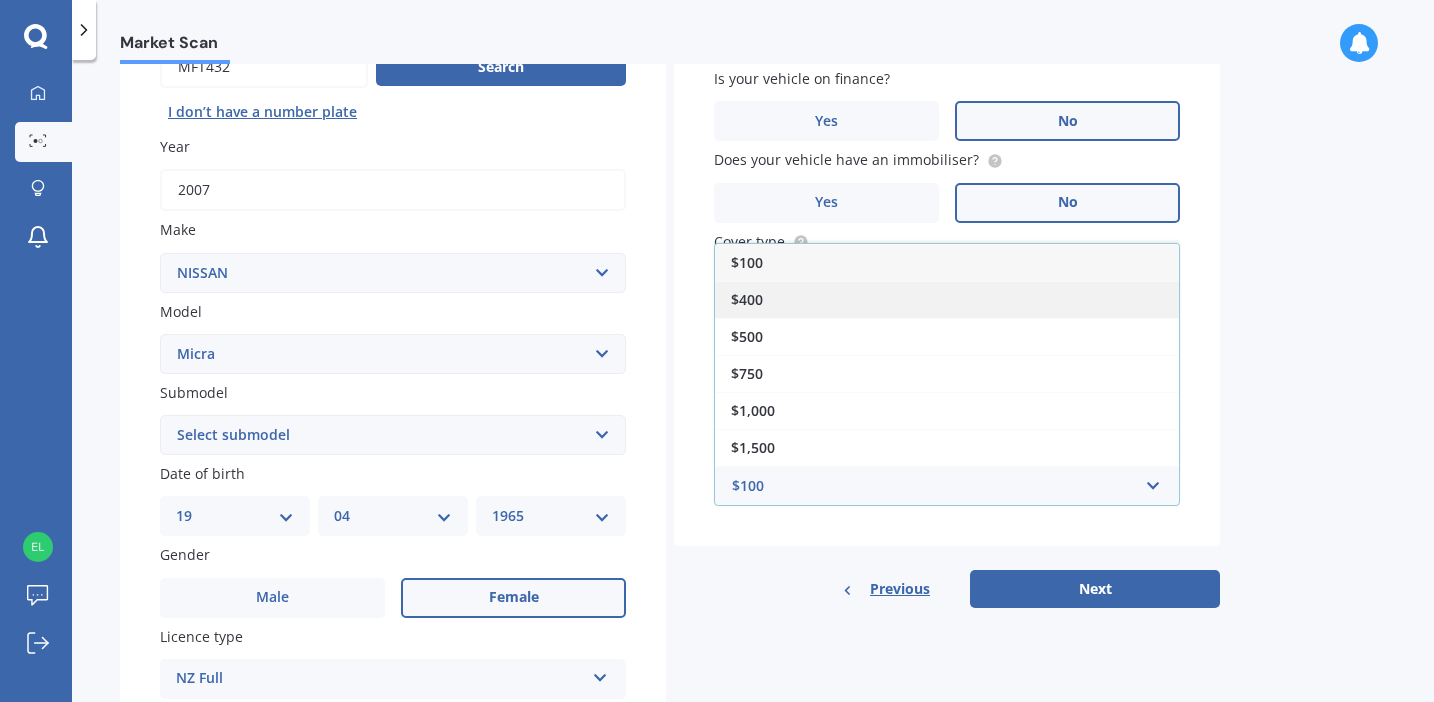 click on "$400" at bounding box center [747, 262] 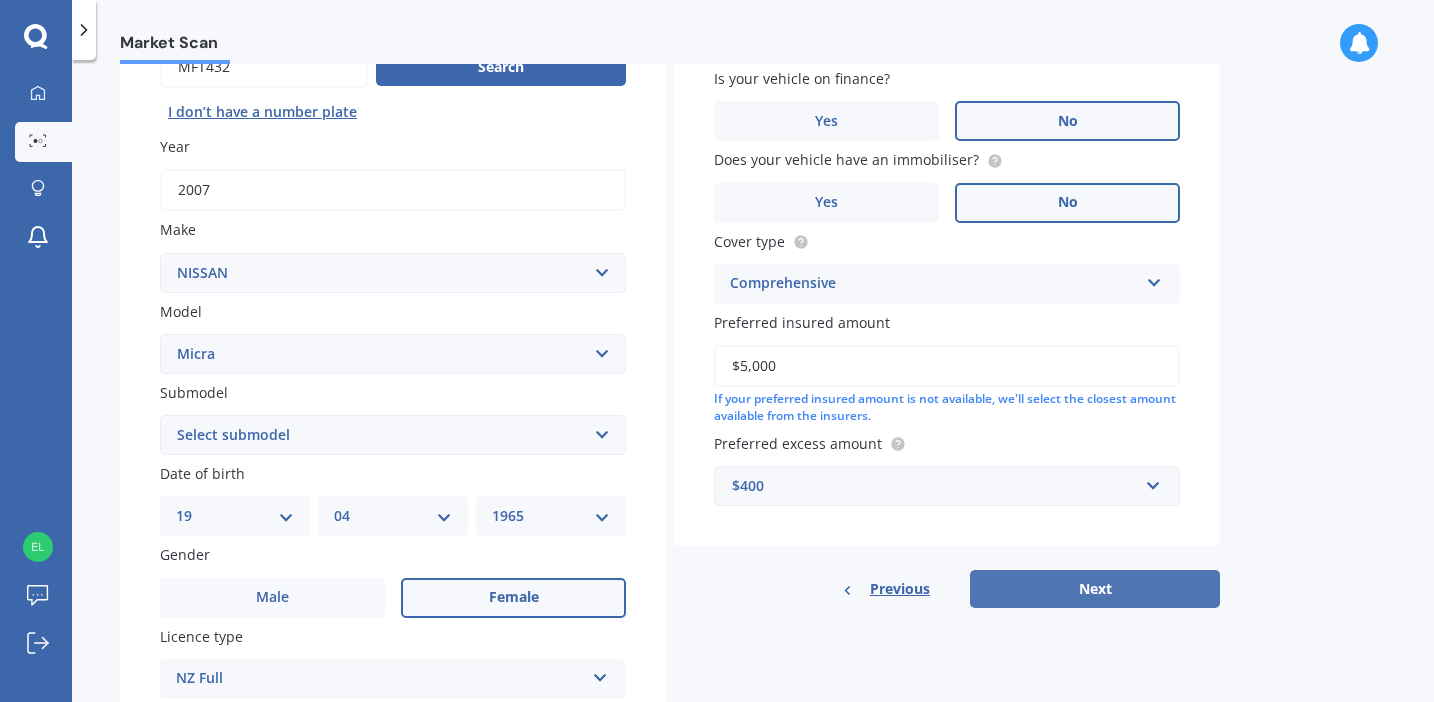 click on "Next" at bounding box center [1095, 589] 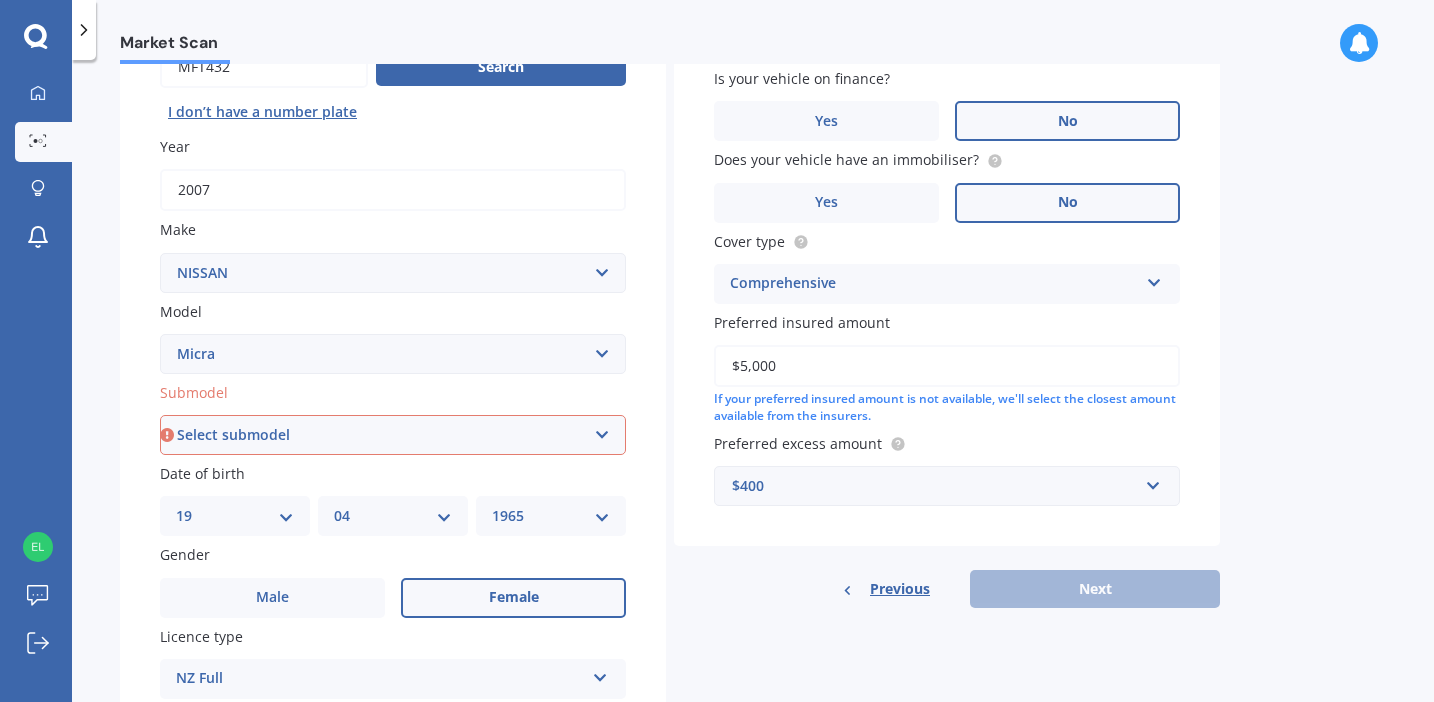 click on "Select submodel (All other) LX RX SI ST ST-L Ti" at bounding box center [393, 435] 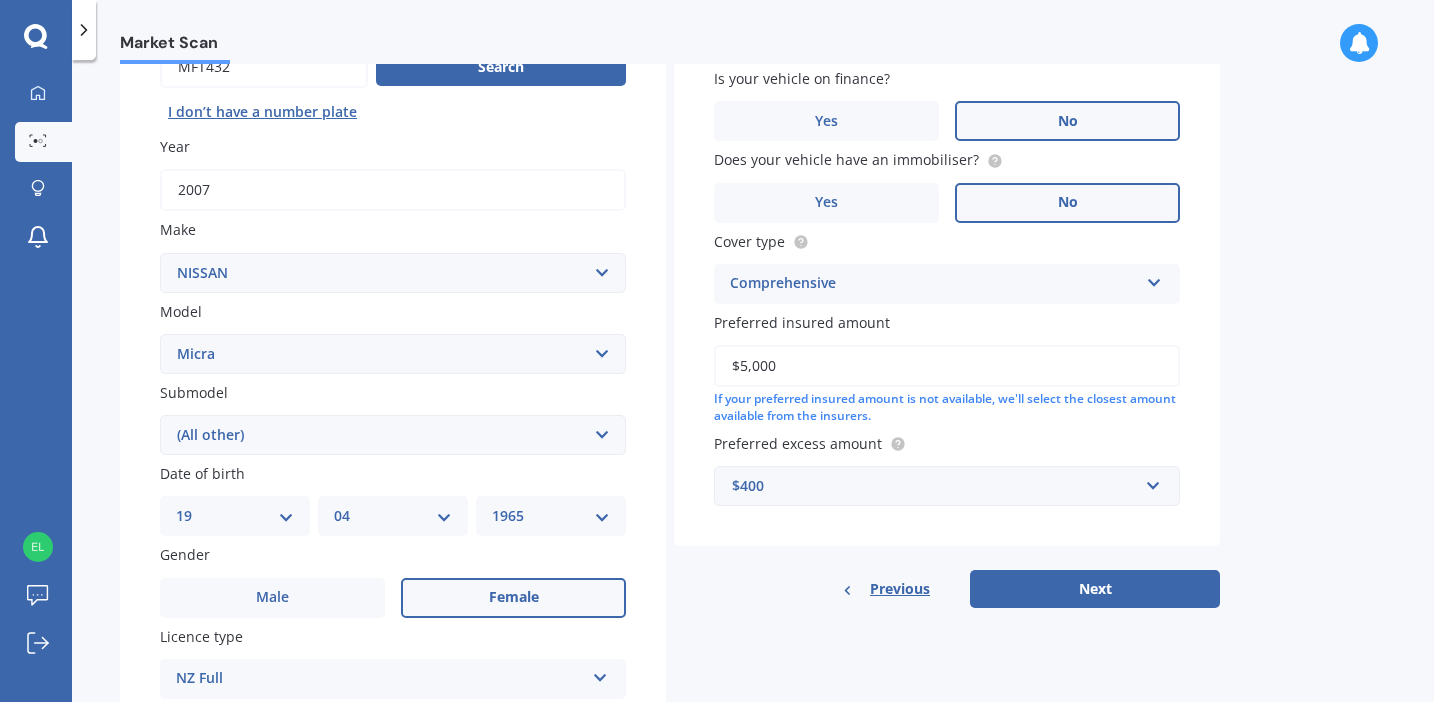 click on "Select submodel (All other) LX RX SI ST ST-L Ti" at bounding box center (393, 435) 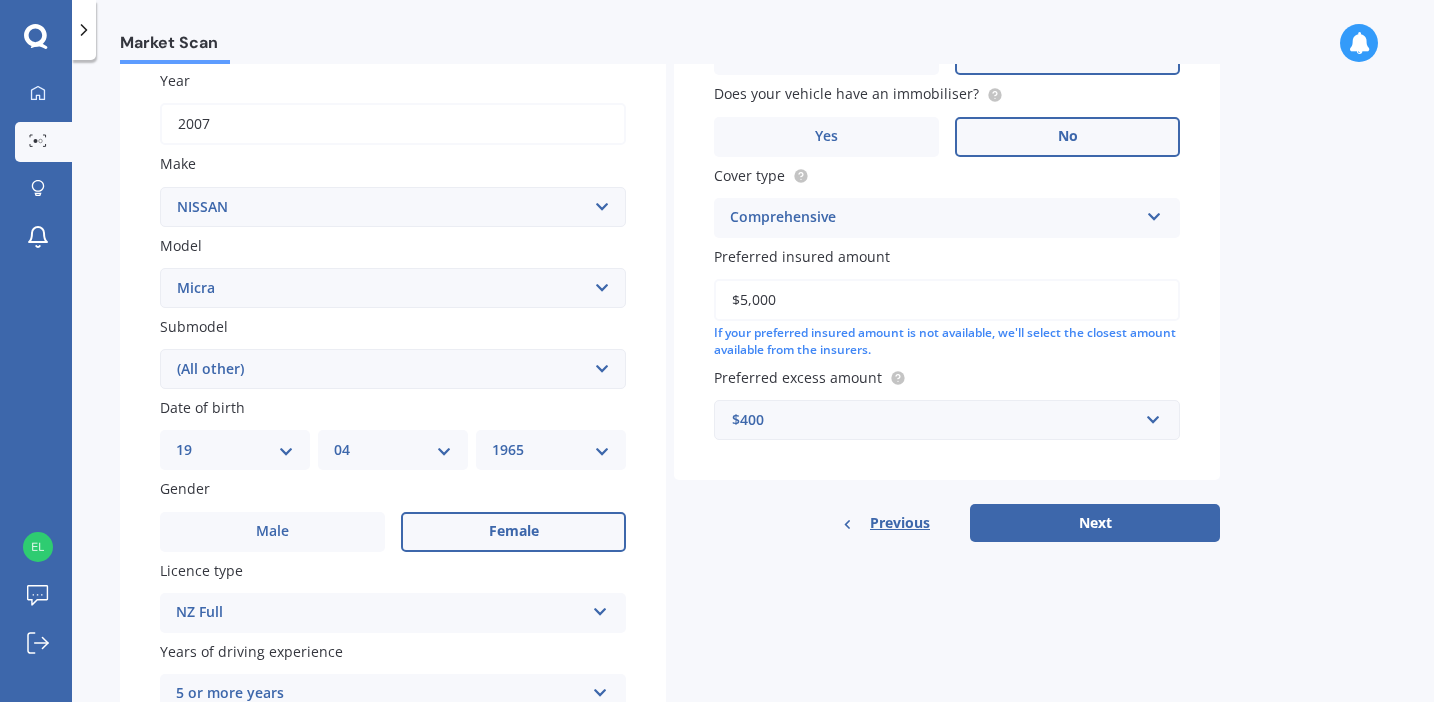 scroll, scrollTop: 306, scrollLeft: 0, axis: vertical 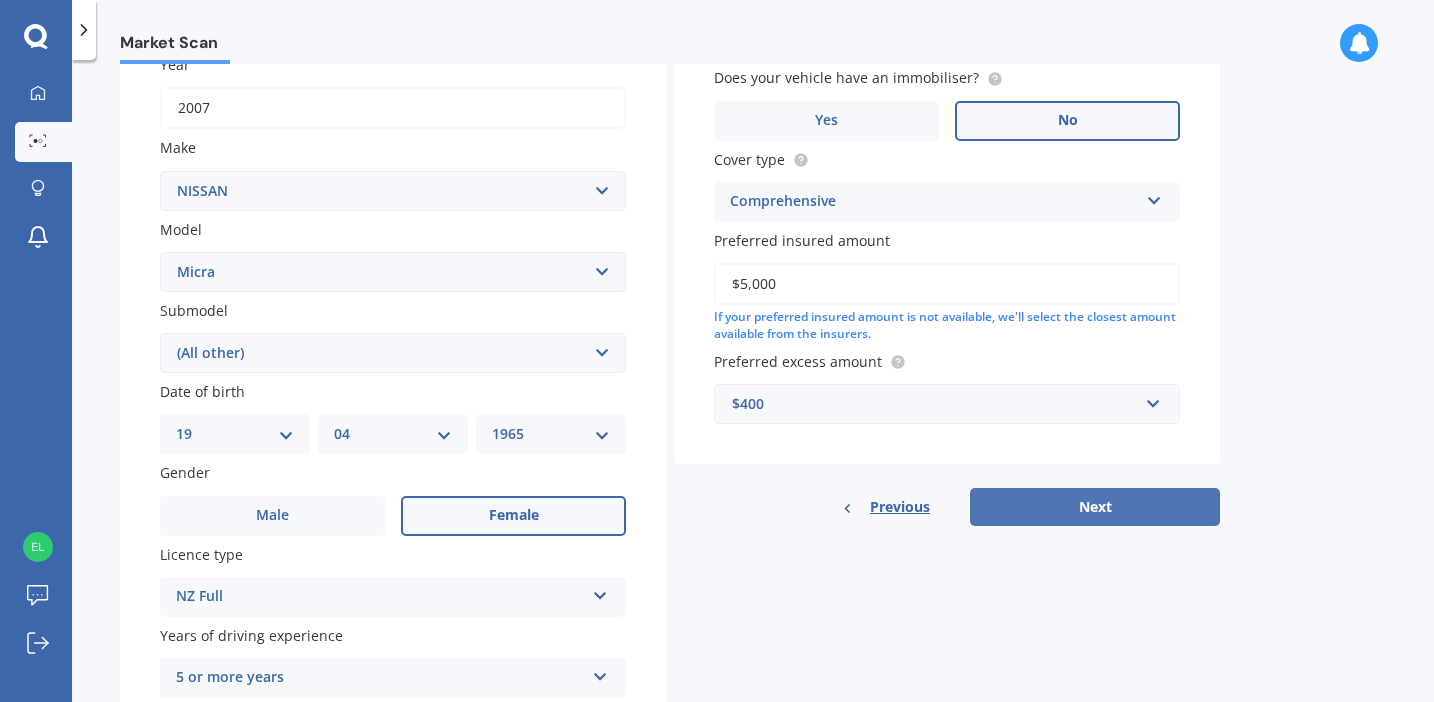 click on "Next" at bounding box center (1095, 507) 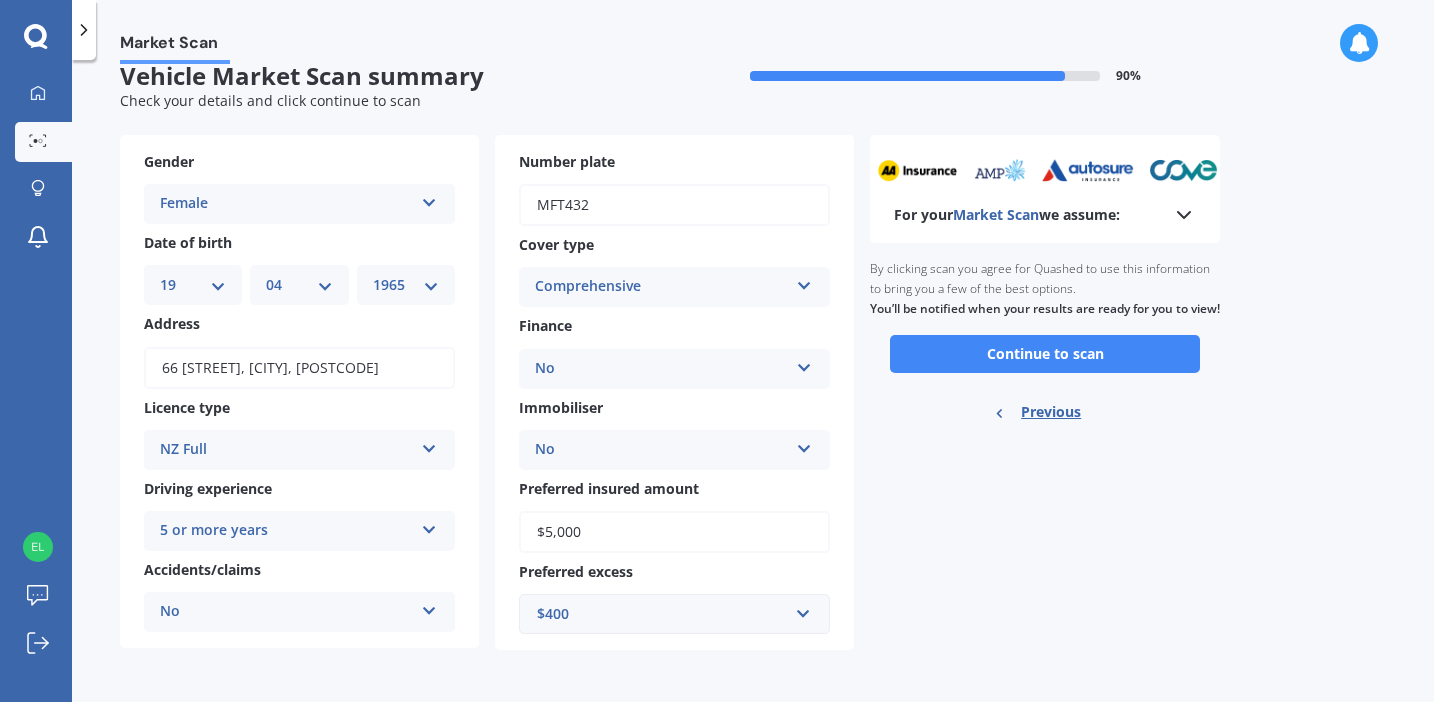 scroll, scrollTop: 0, scrollLeft: 0, axis: both 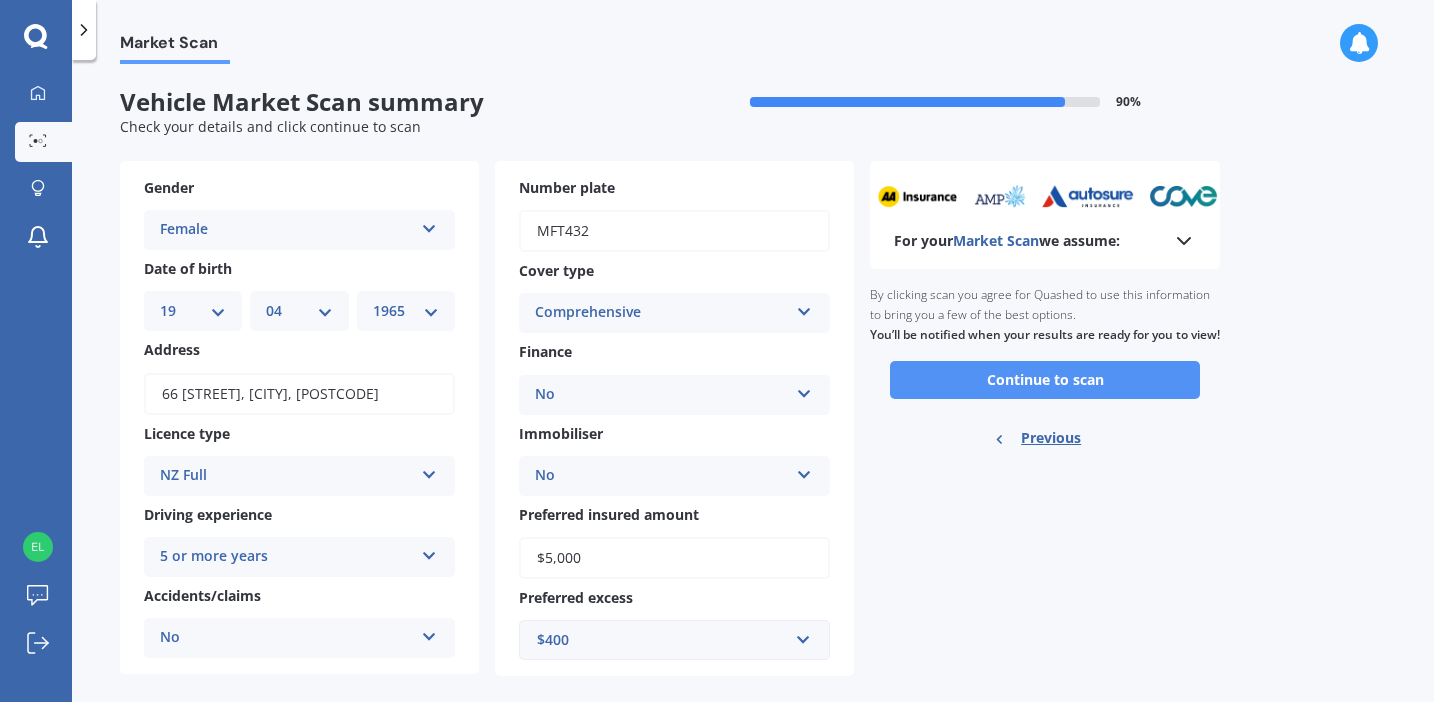 click on "Continue to scan" at bounding box center [1045, 380] 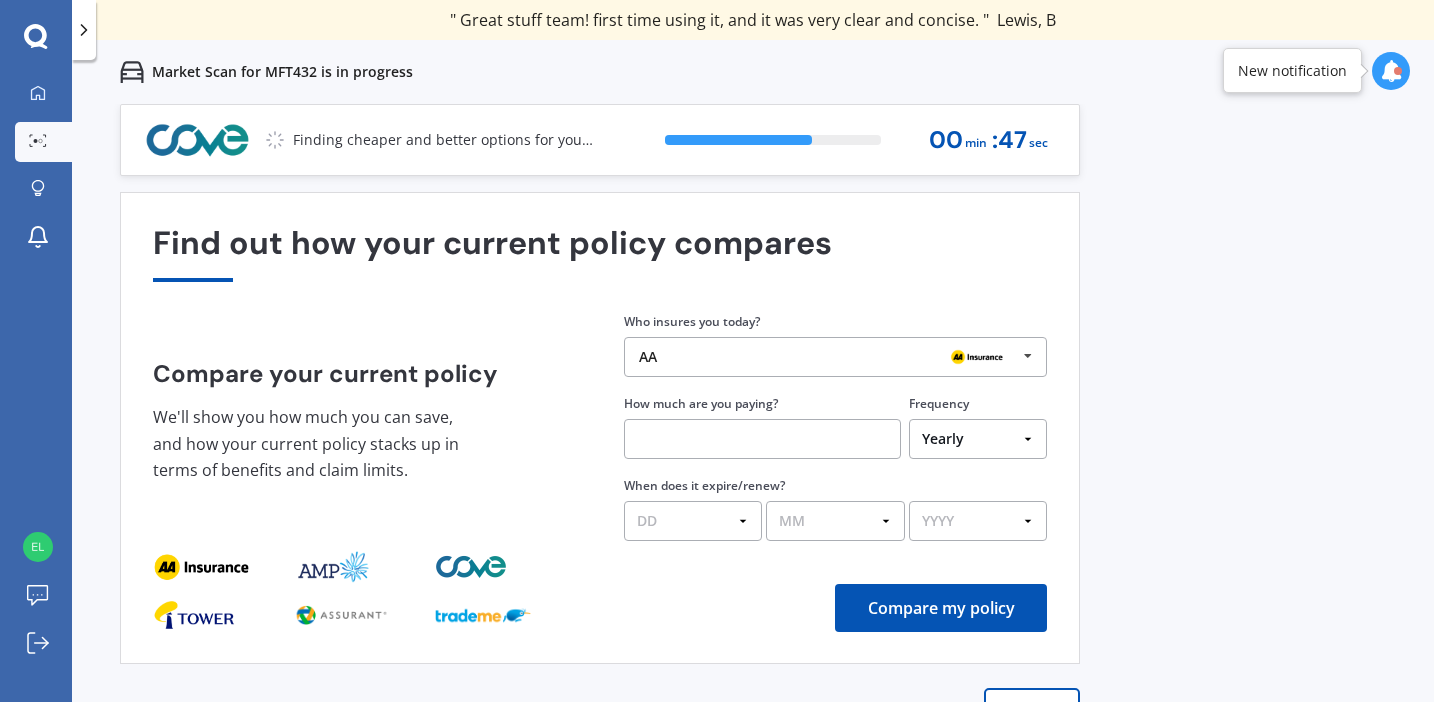click at bounding box center (1028, 356) 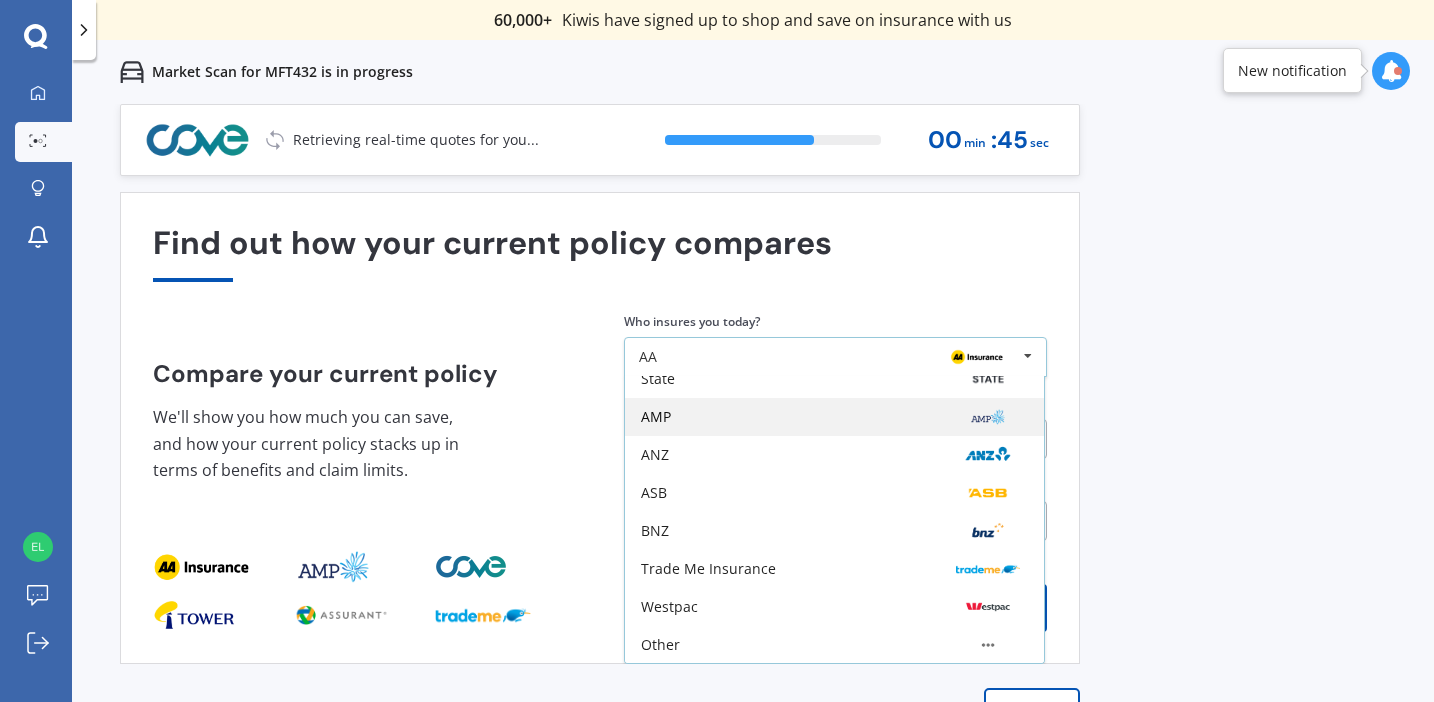 scroll, scrollTop: 131, scrollLeft: 0, axis: vertical 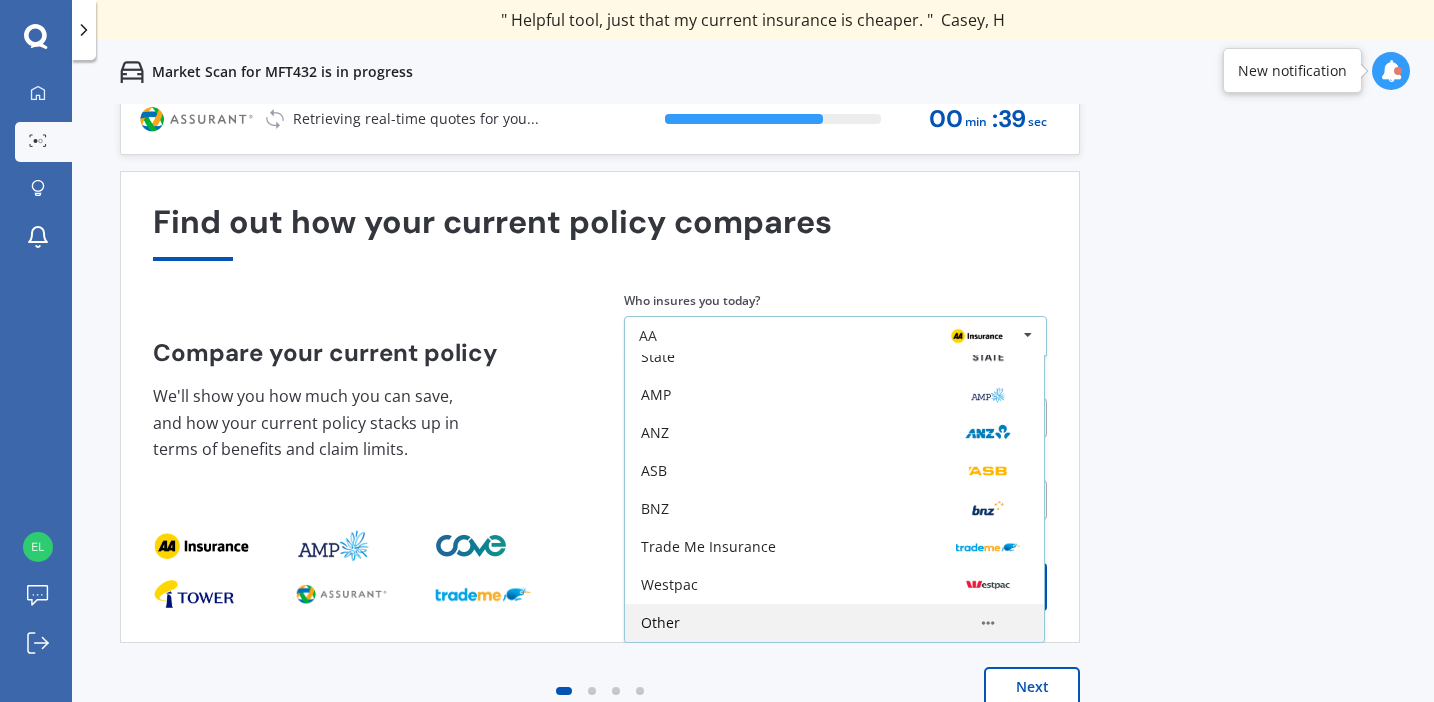 click on "Other" at bounding box center (651, 243) 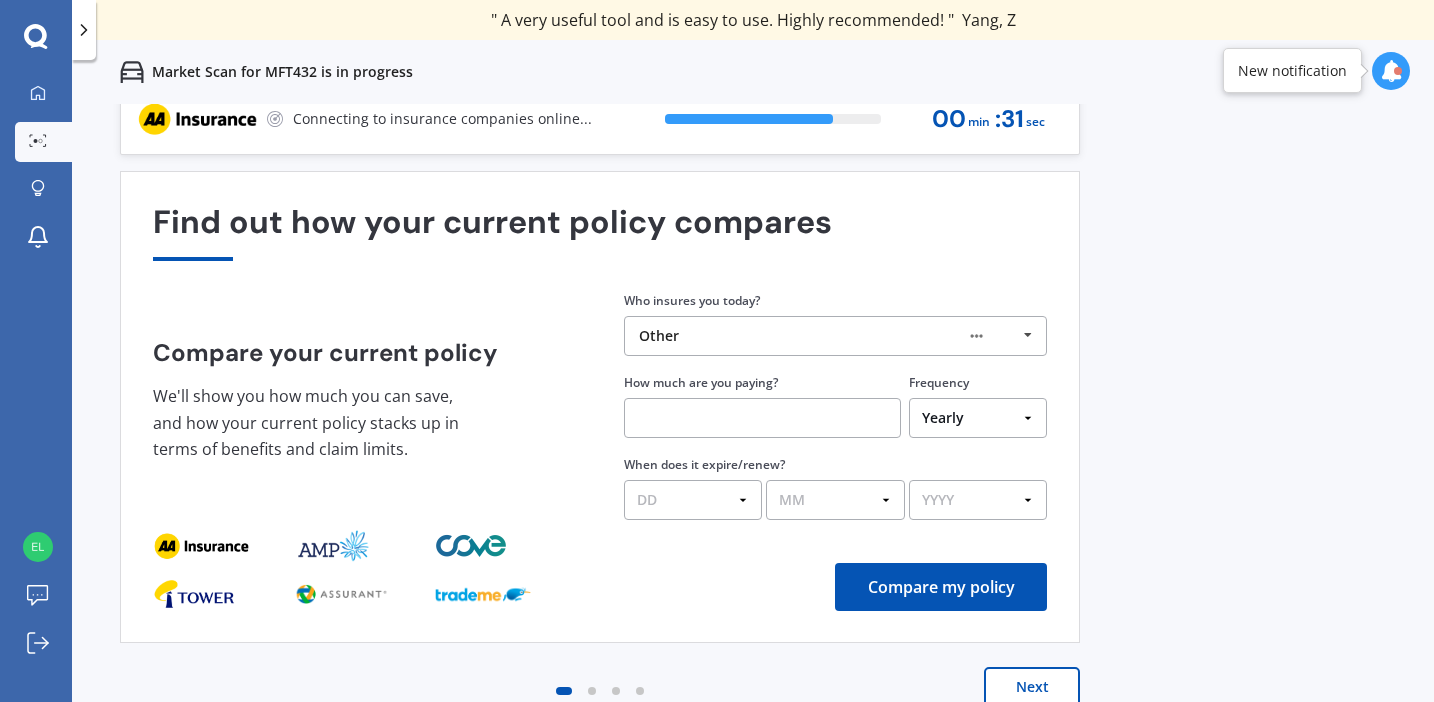 scroll, scrollTop: 0, scrollLeft: 0, axis: both 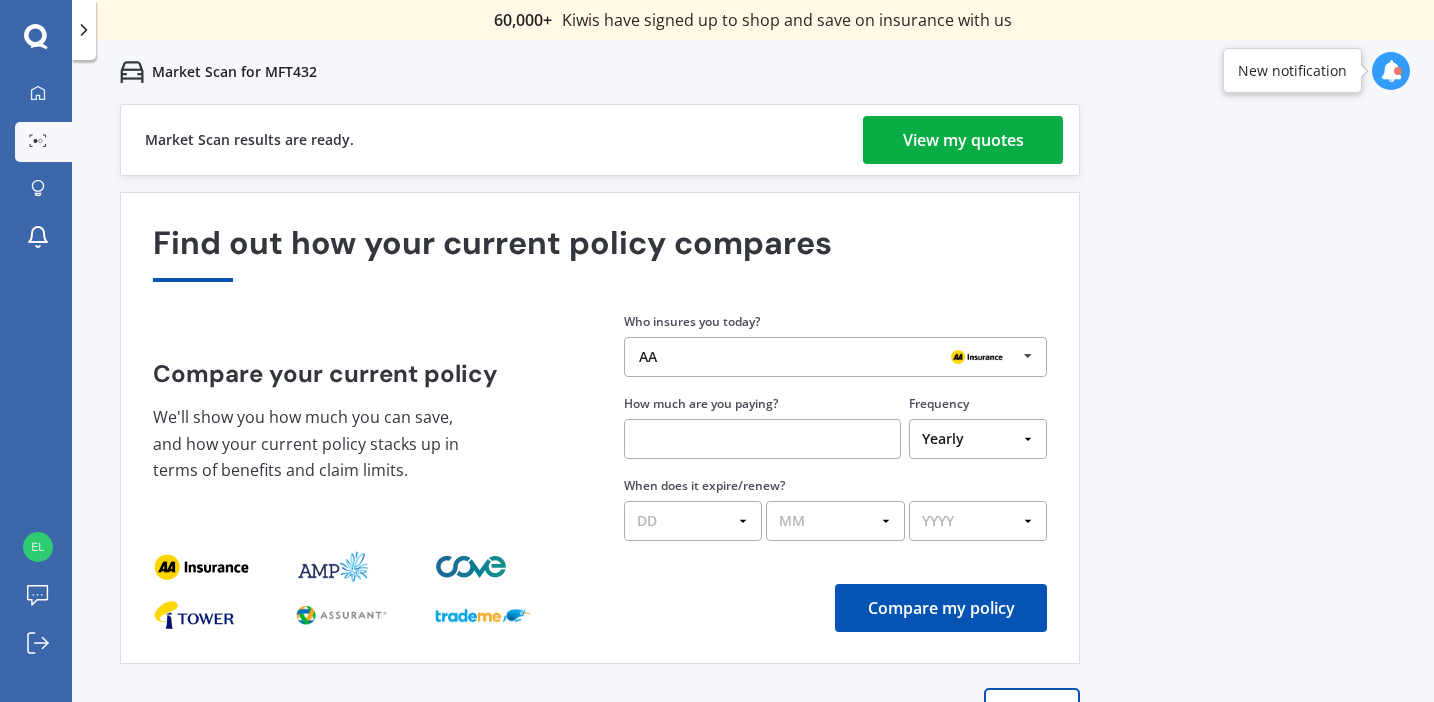 click on "View my quotes" at bounding box center [963, 140] 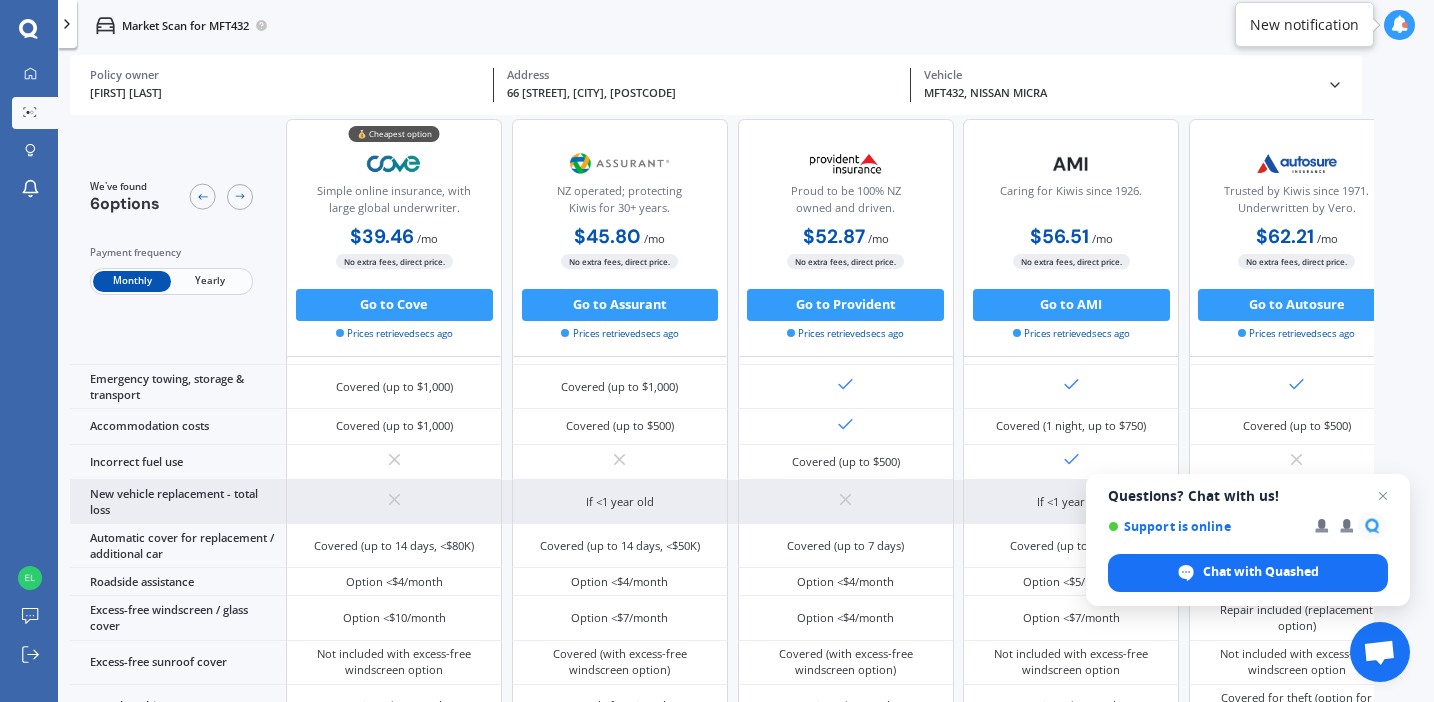 scroll, scrollTop: 436, scrollLeft: 0, axis: vertical 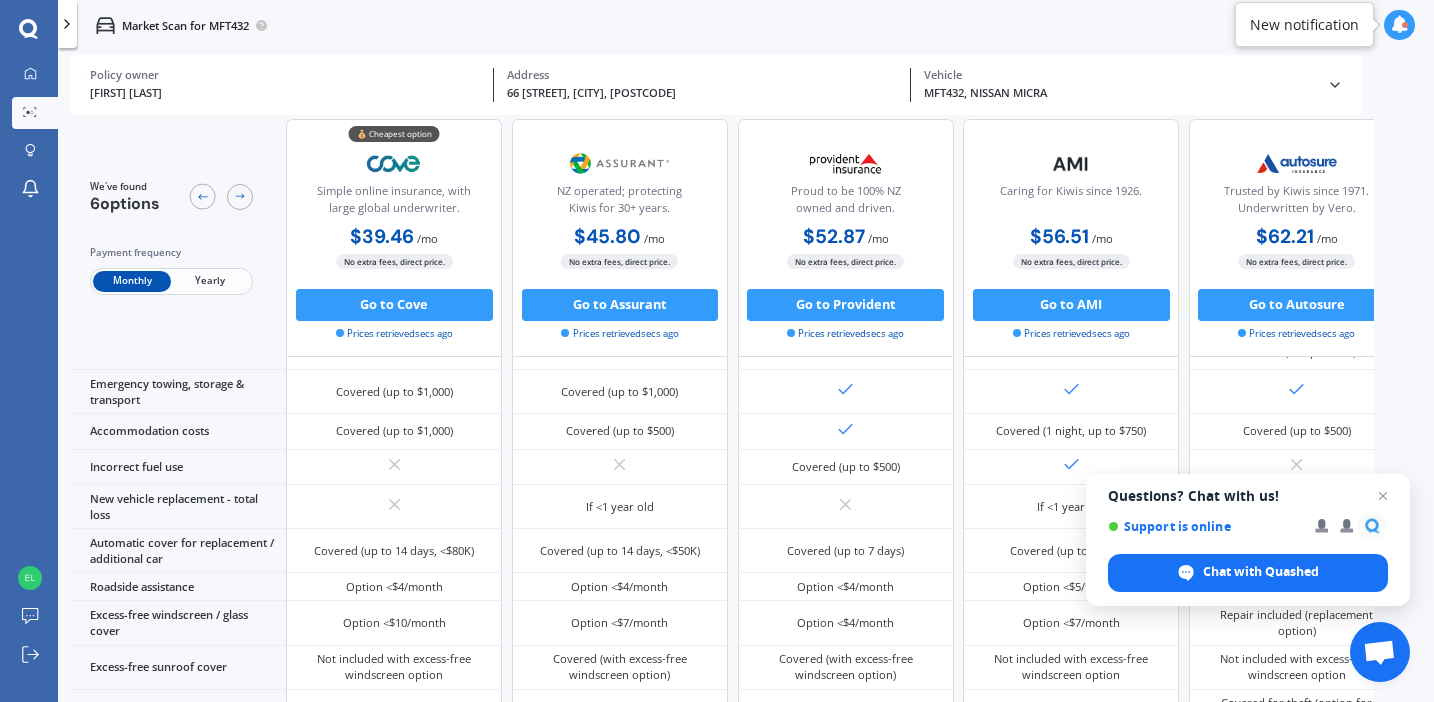 click on "Yearly" at bounding box center [210, 281] 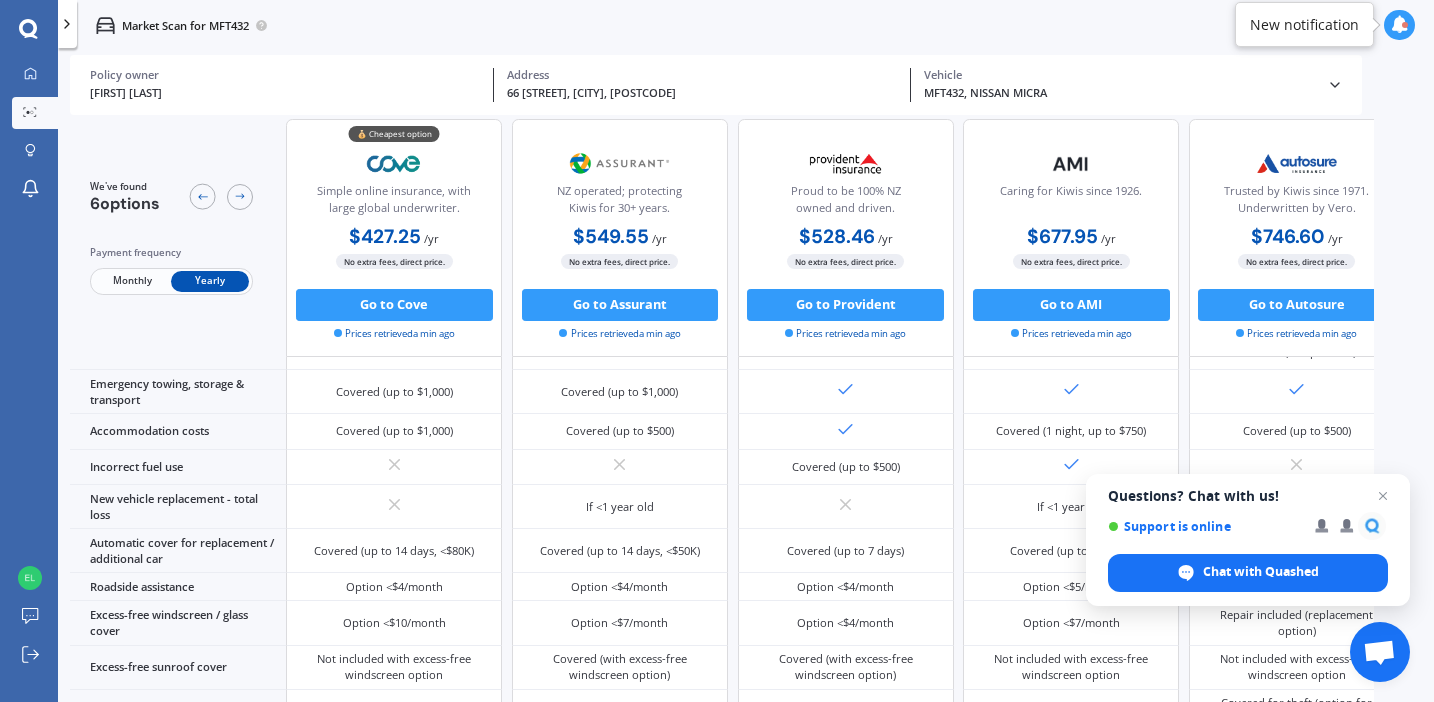 click on "Monthly" at bounding box center [132, 281] 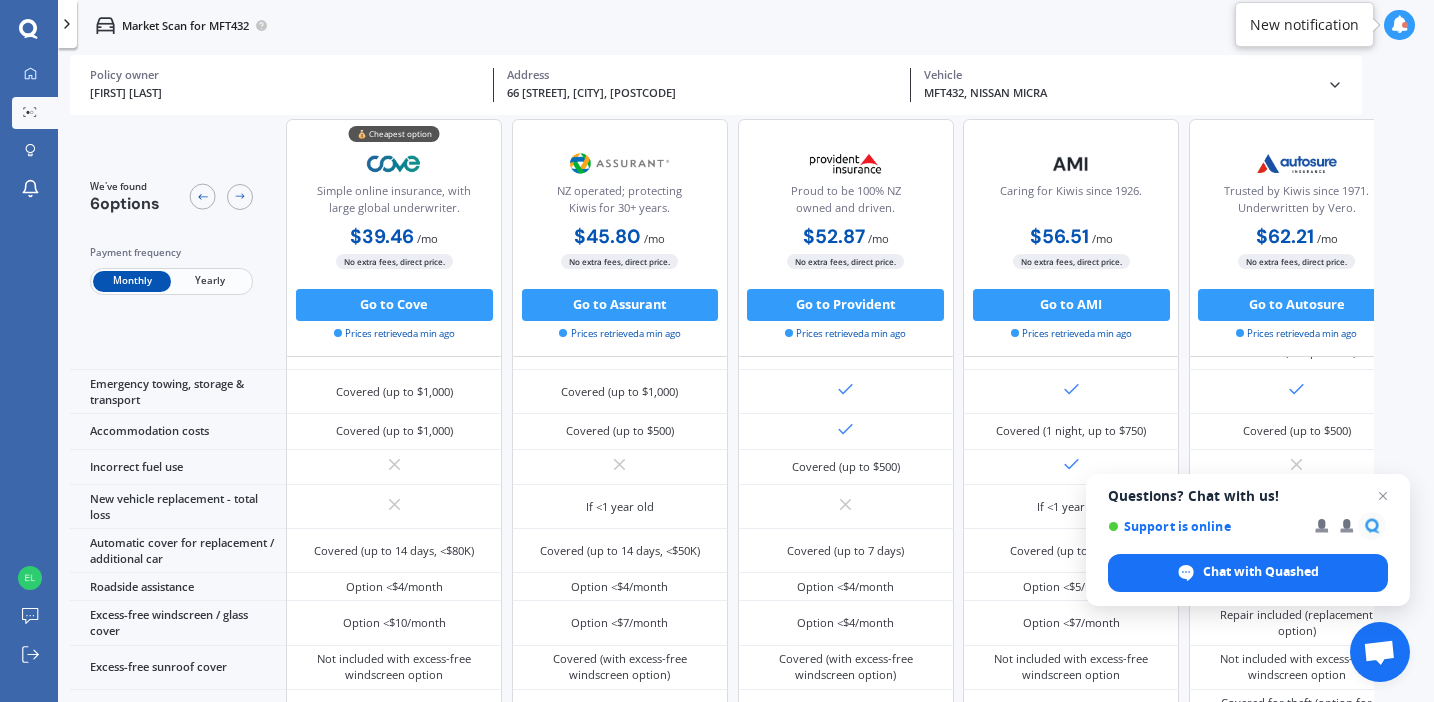 click on "Yearly" at bounding box center (210, 281) 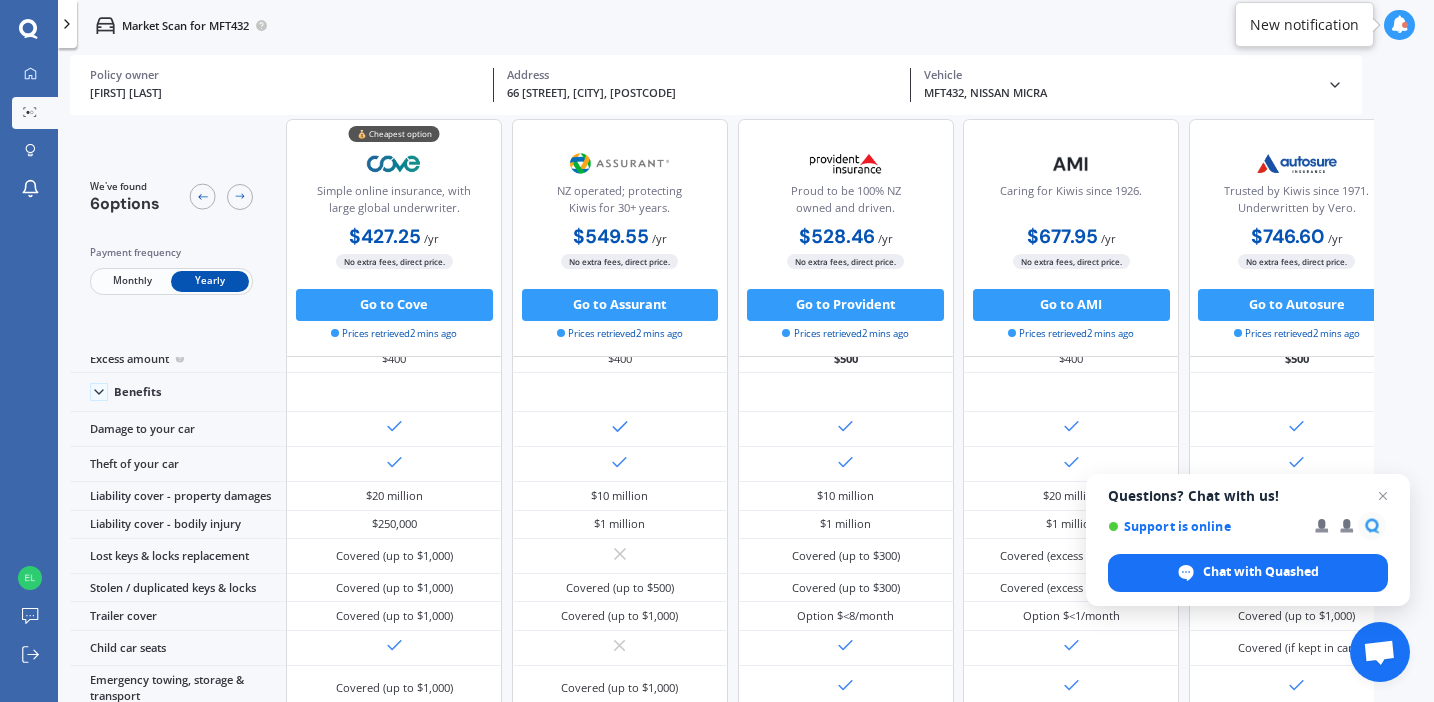 scroll, scrollTop: 0, scrollLeft: 0, axis: both 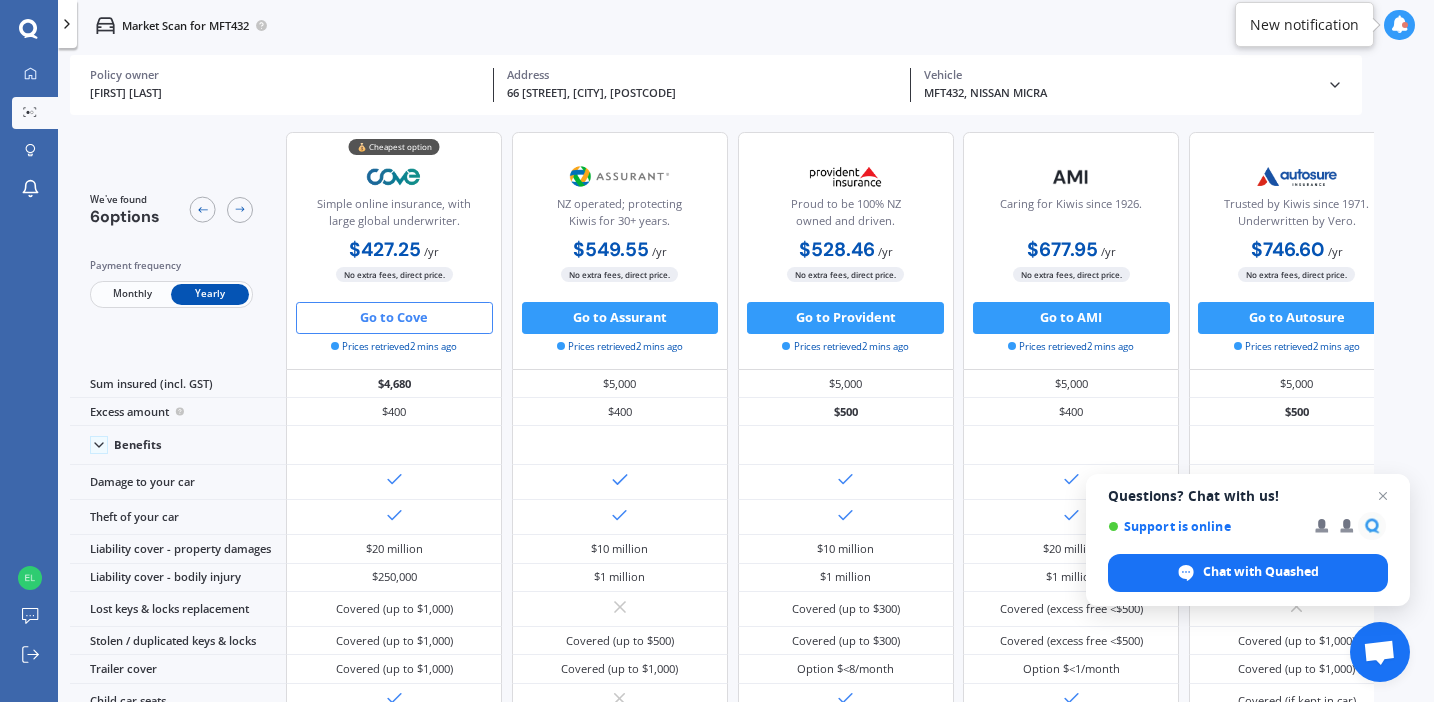 click on "Go to Cove" at bounding box center [394, 318] 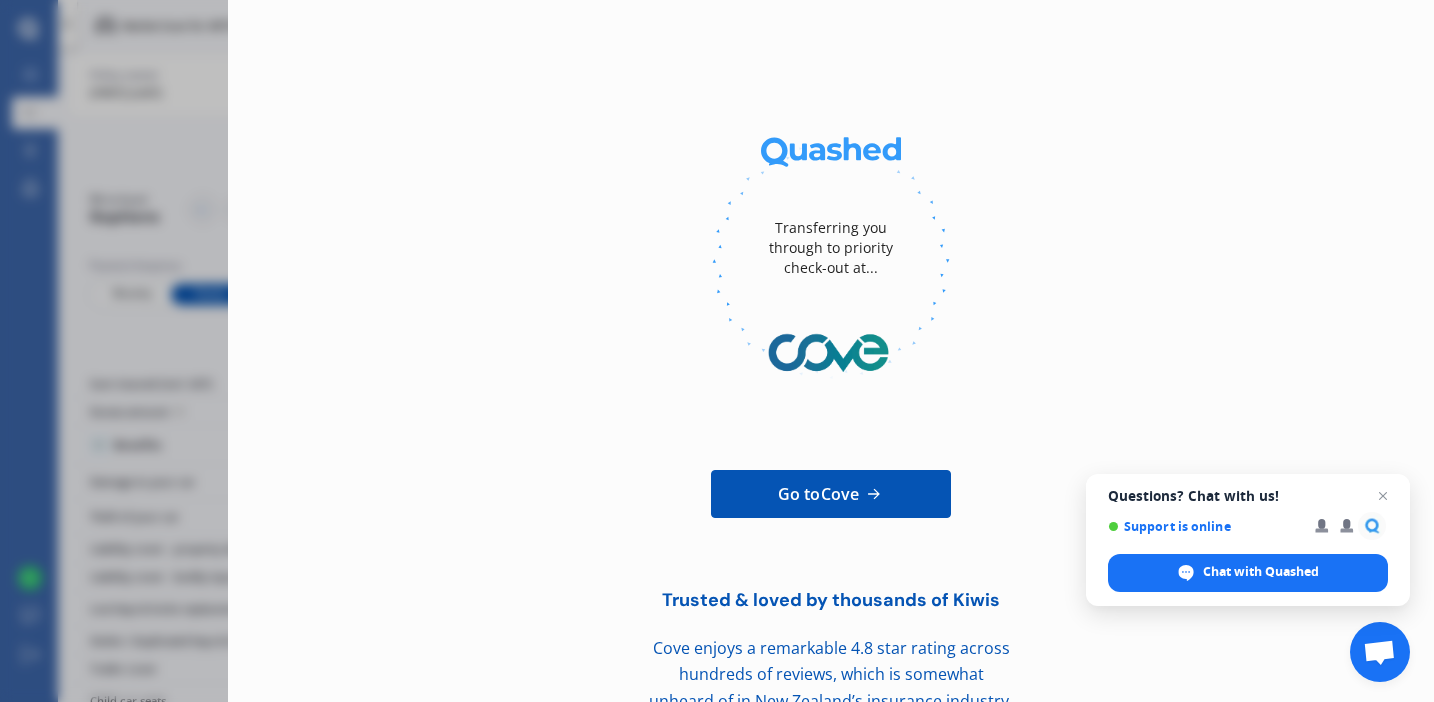 scroll, scrollTop: 145, scrollLeft: 0, axis: vertical 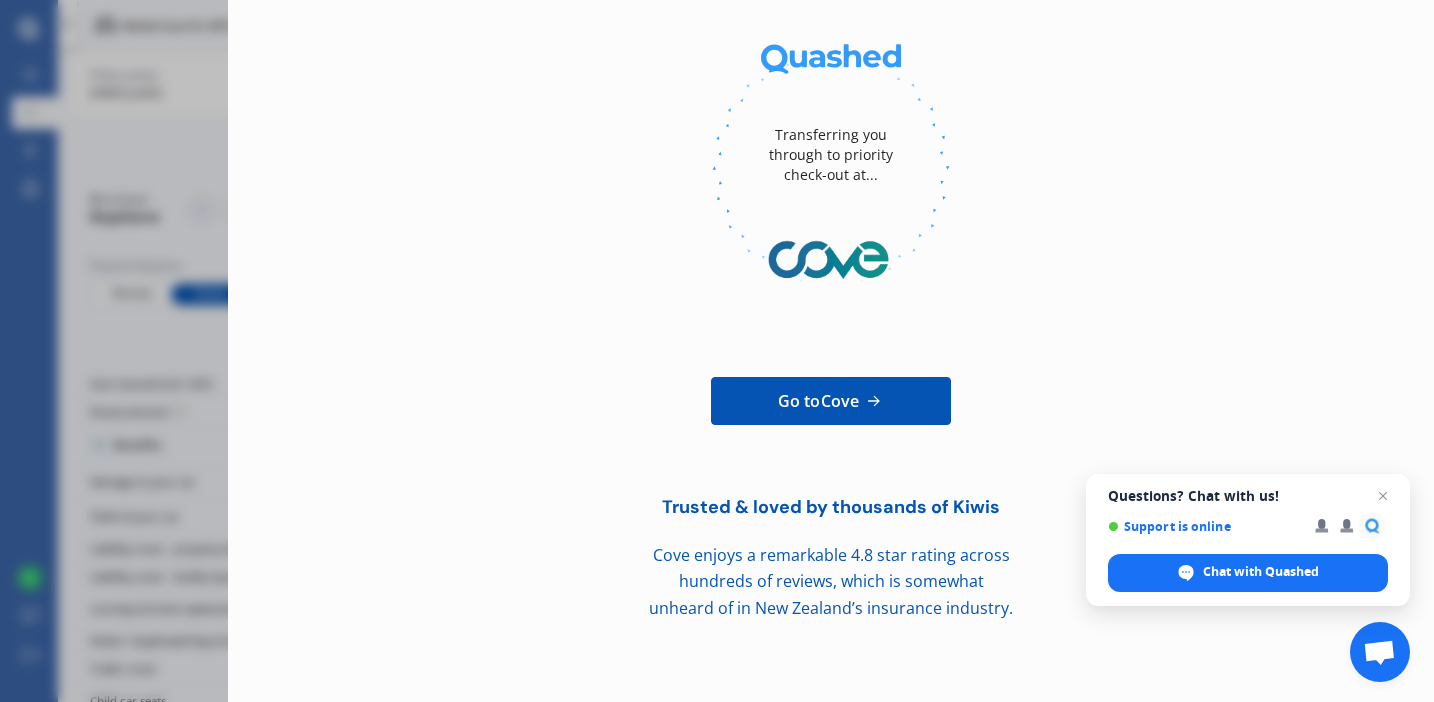 click on "Go to  Cove" at bounding box center [818, 401] 